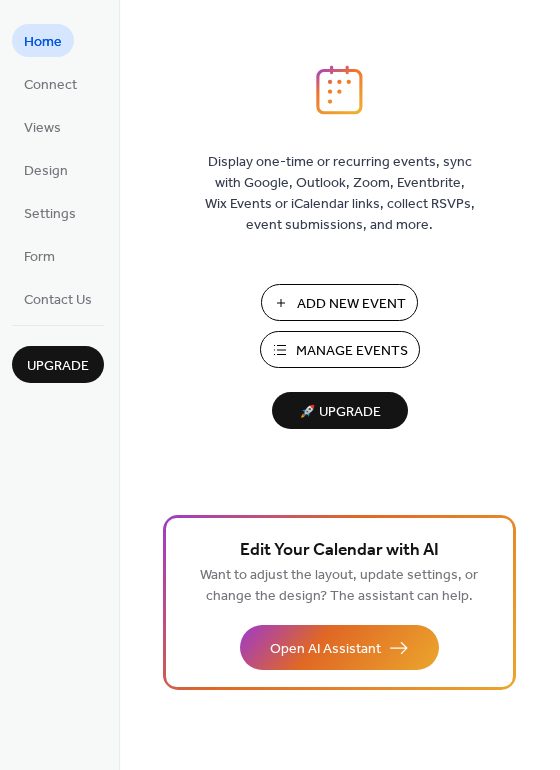 scroll, scrollTop: 0, scrollLeft: 0, axis: both 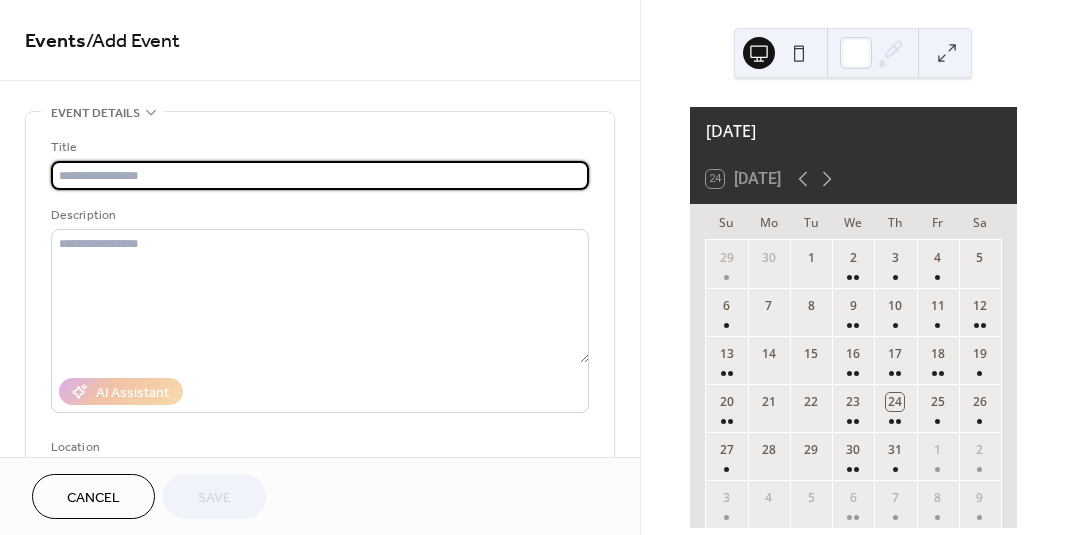 click at bounding box center (320, 175) 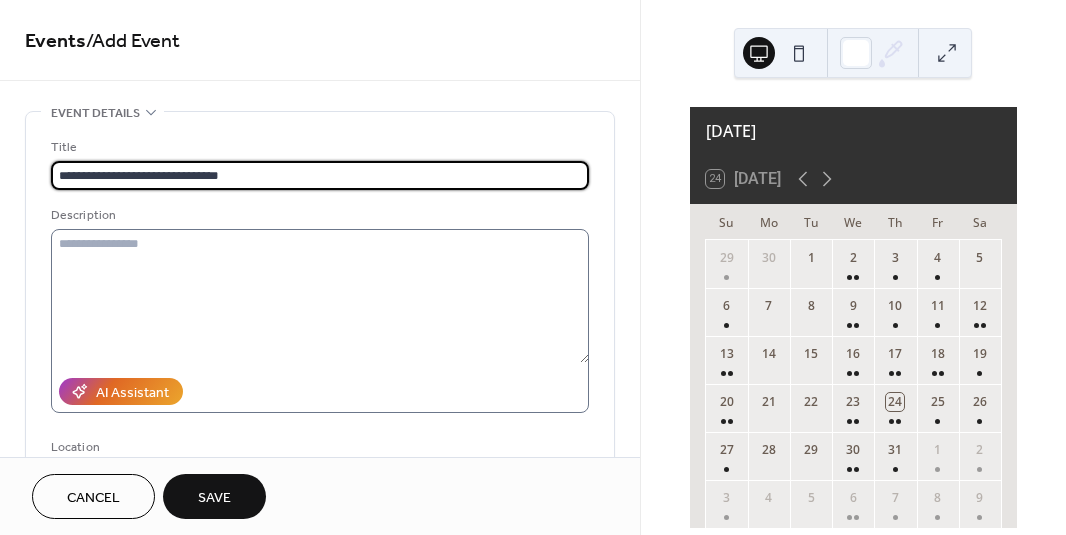 type on "**********" 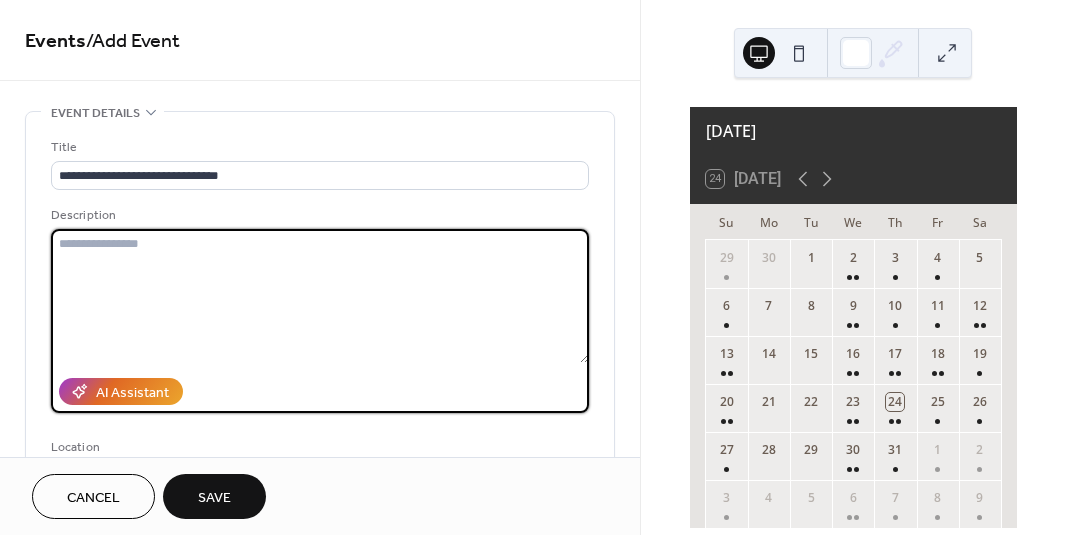 click at bounding box center (320, 296) 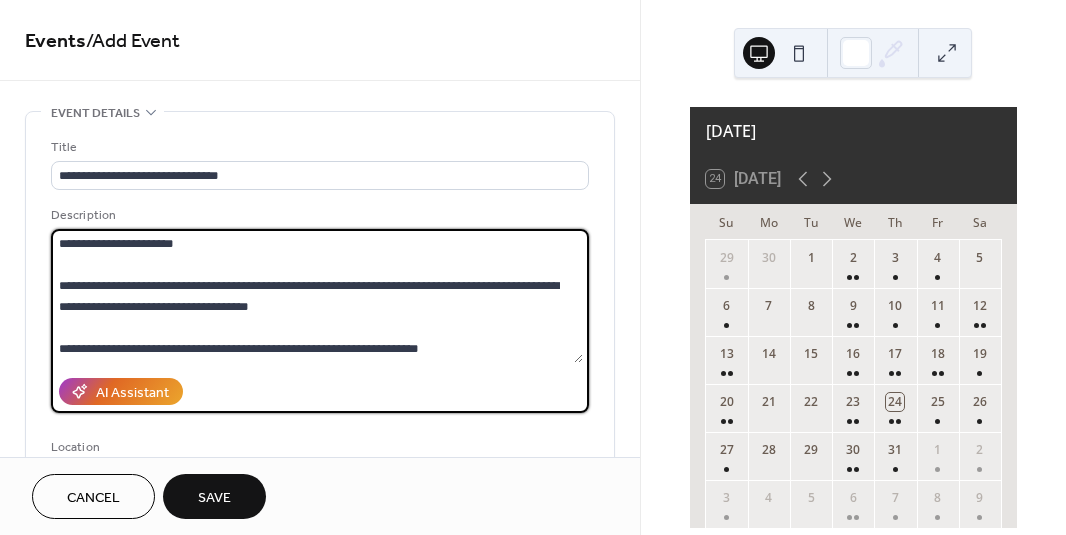 type on "**********" 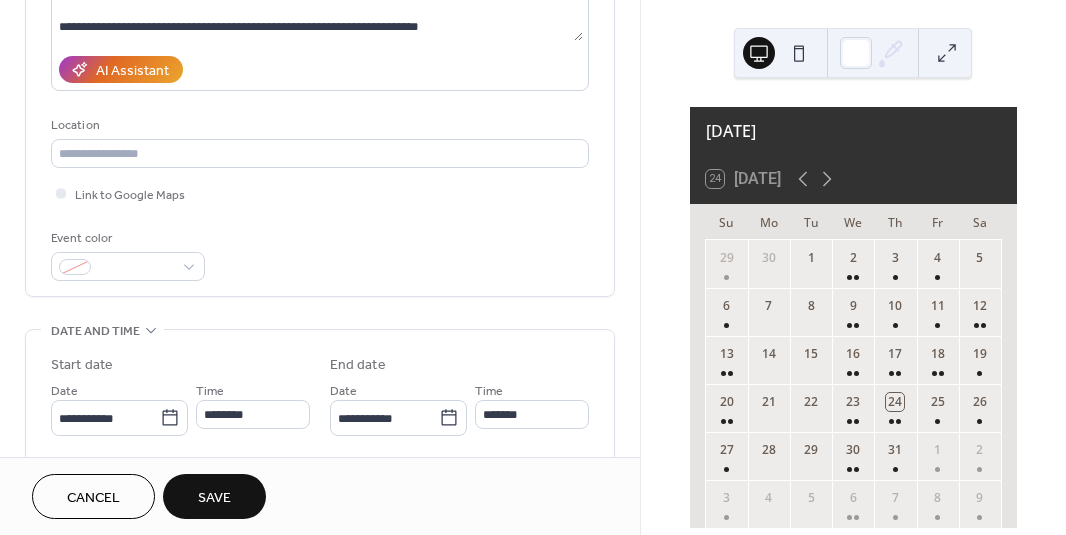 scroll, scrollTop: 328, scrollLeft: 0, axis: vertical 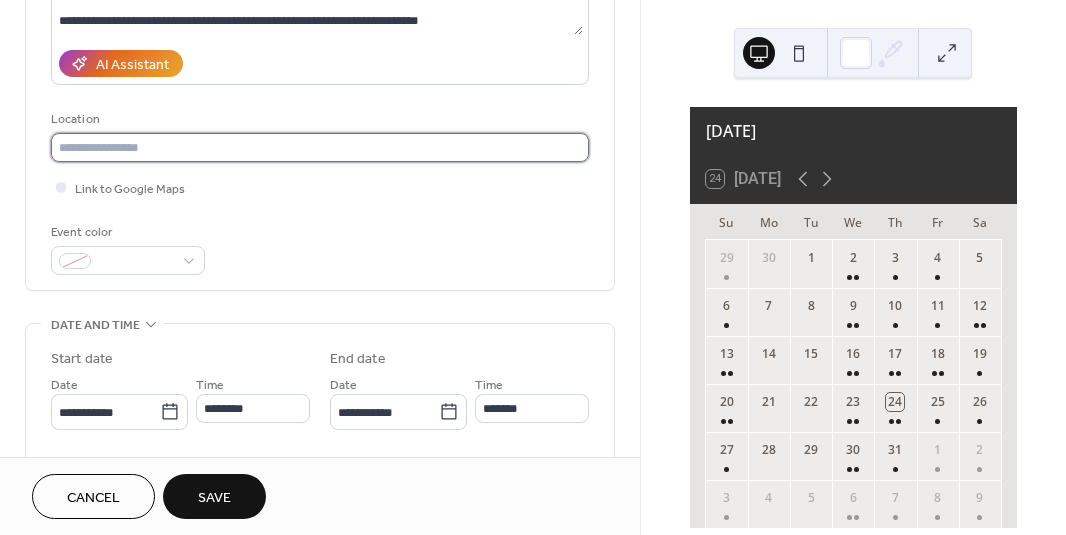 click at bounding box center (320, 147) 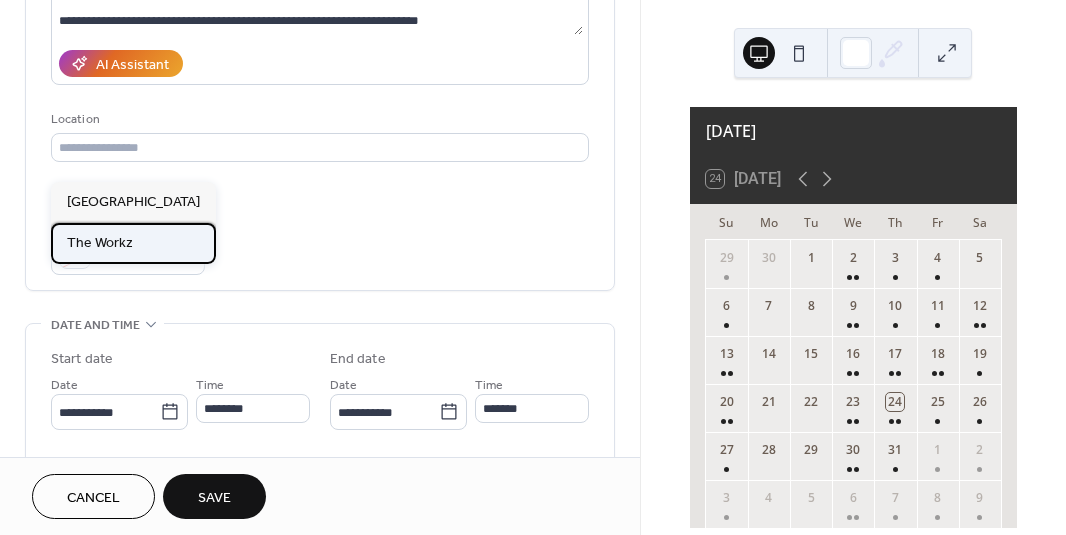 click on "The Workz" at bounding box center [133, 243] 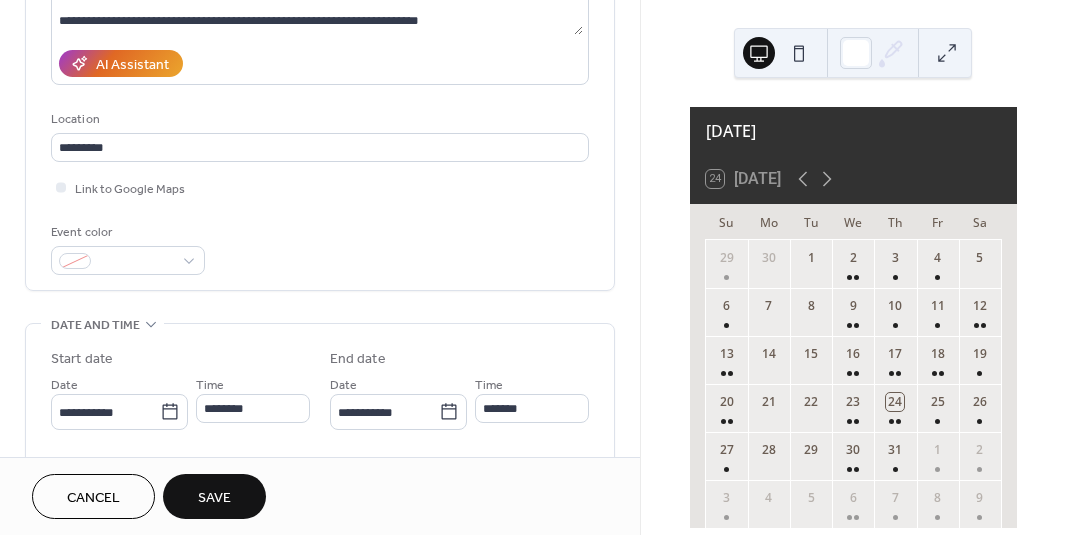 type on "*********" 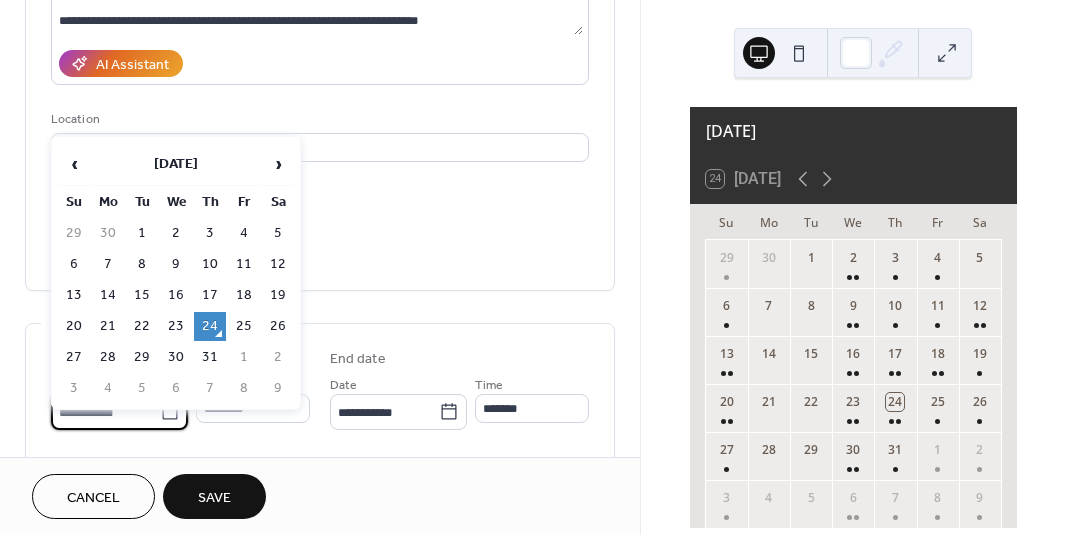 click on "**********" at bounding box center [105, 412] 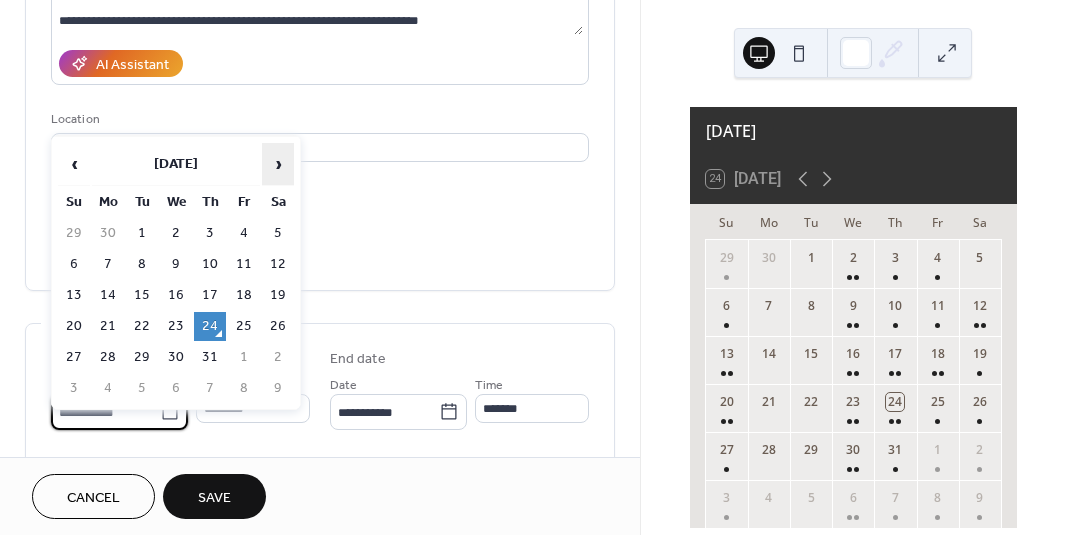 click on "›" at bounding box center [278, 164] 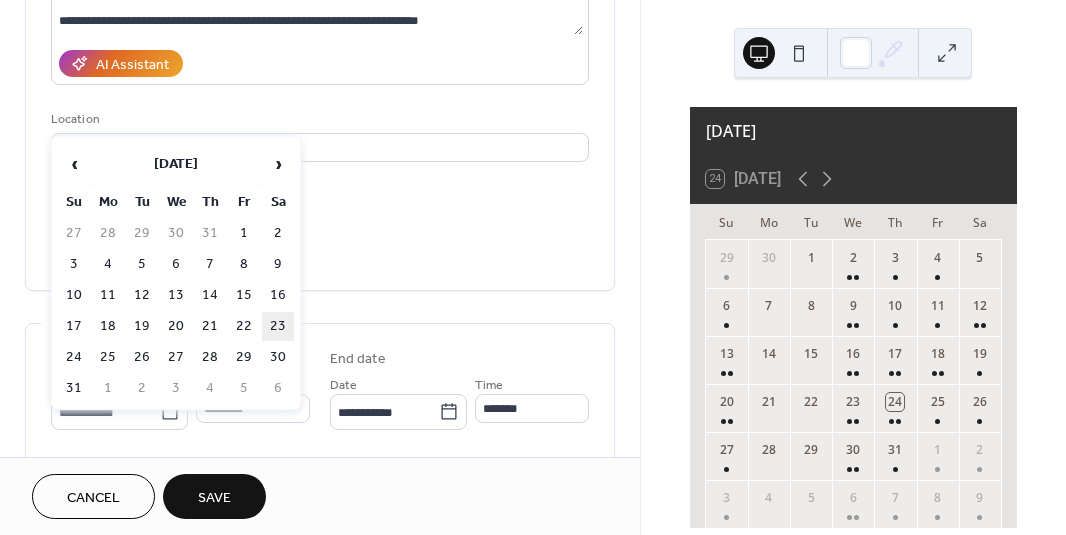 click on "23" at bounding box center [278, 326] 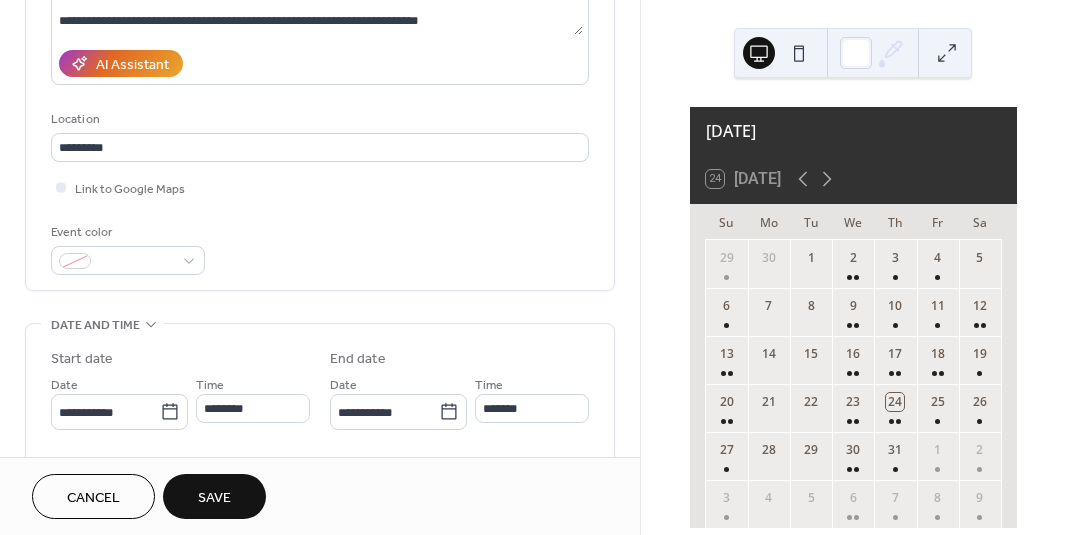 type on "**********" 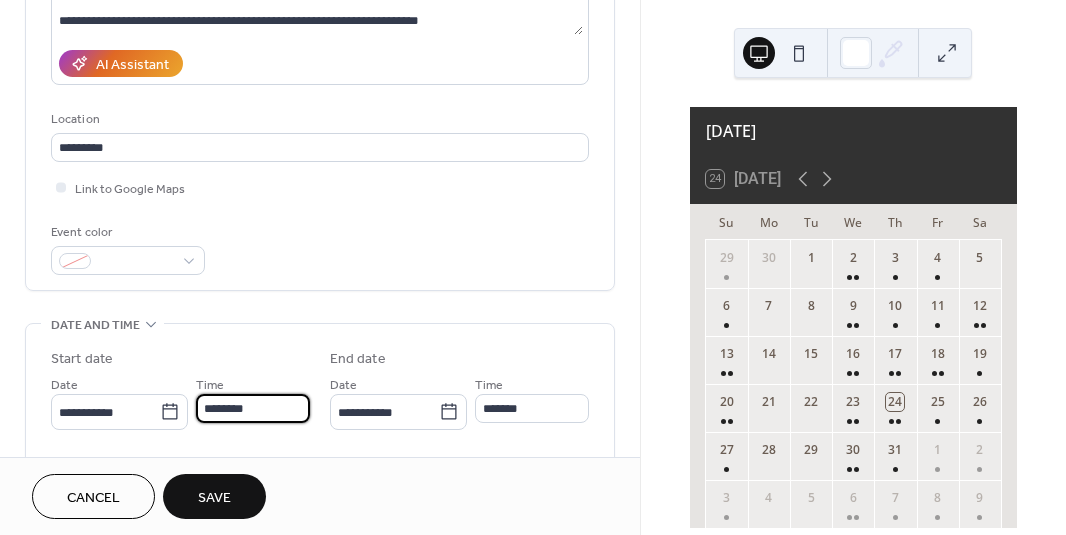 click on "********" at bounding box center [253, 408] 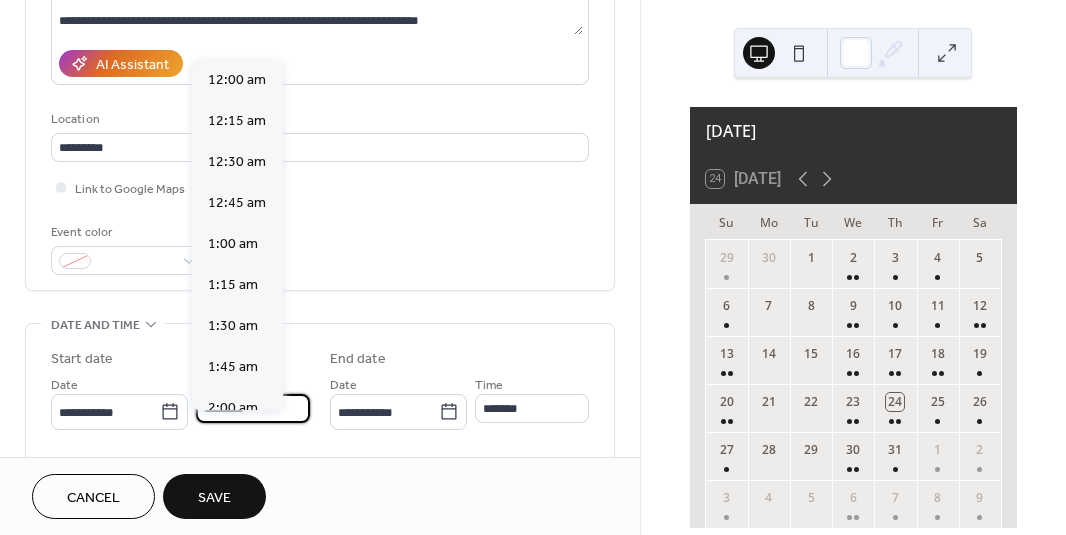 scroll, scrollTop: 1968, scrollLeft: 0, axis: vertical 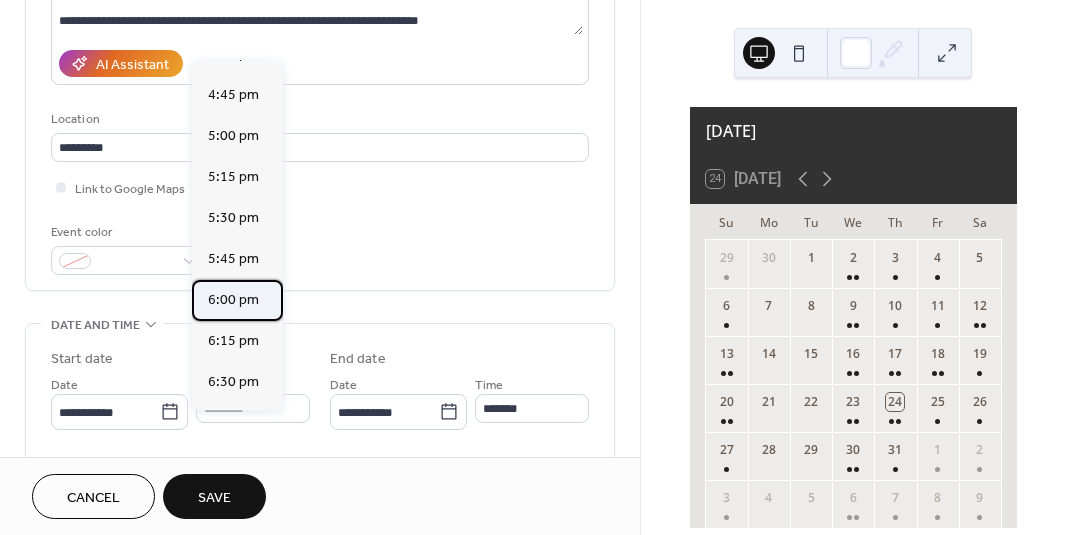 click on "6:00 pm" at bounding box center (233, 300) 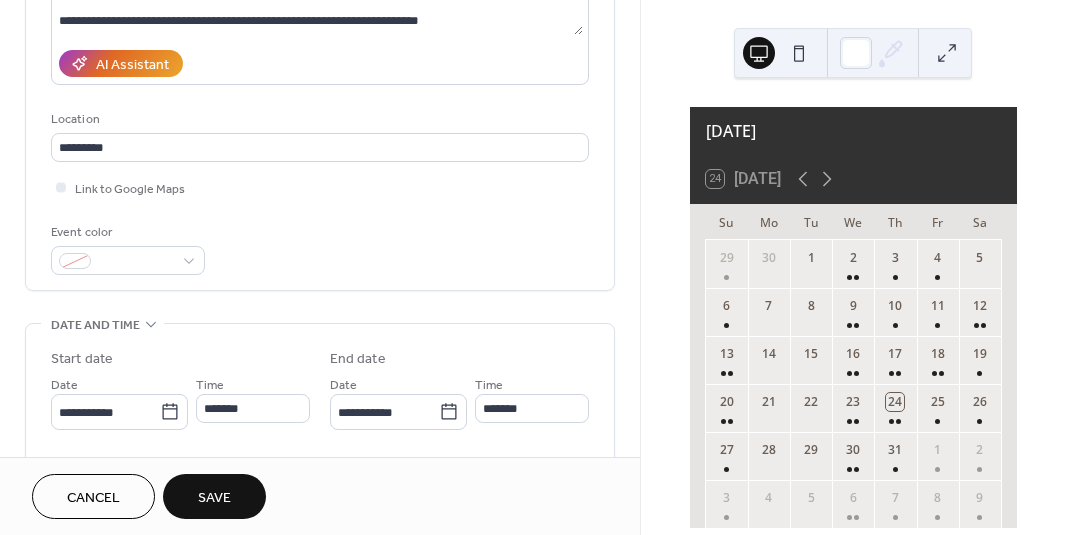 type on "*******" 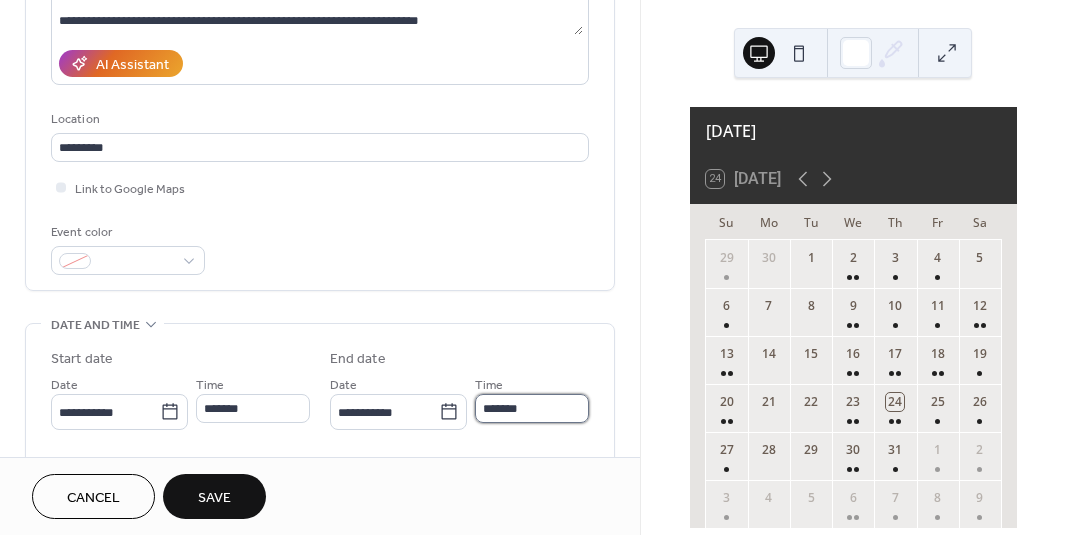 click on "*******" at bounding box center (532, 408) 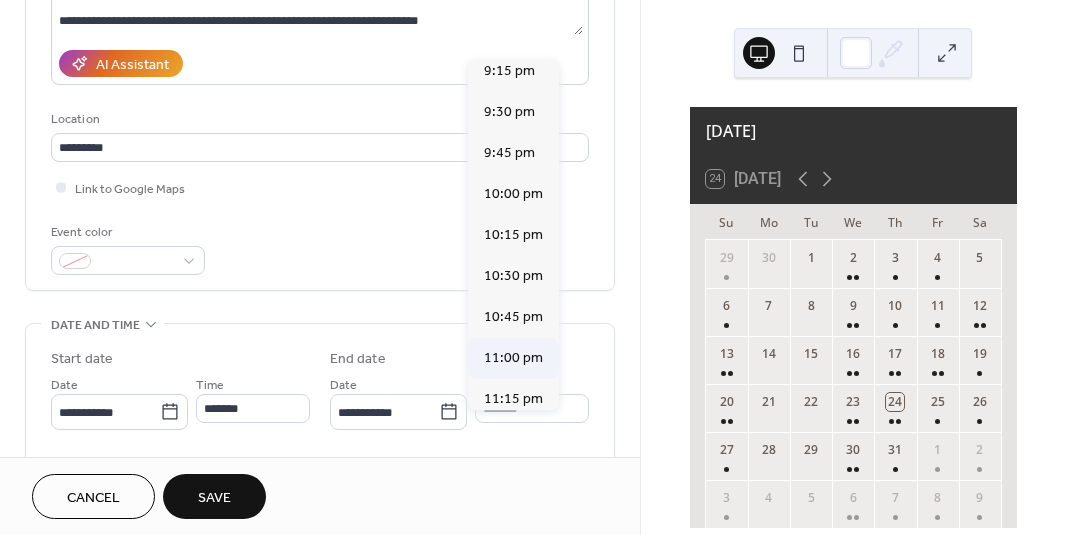 scroll, scrollTop: 501, scrollLeft: 0, axis: vertical 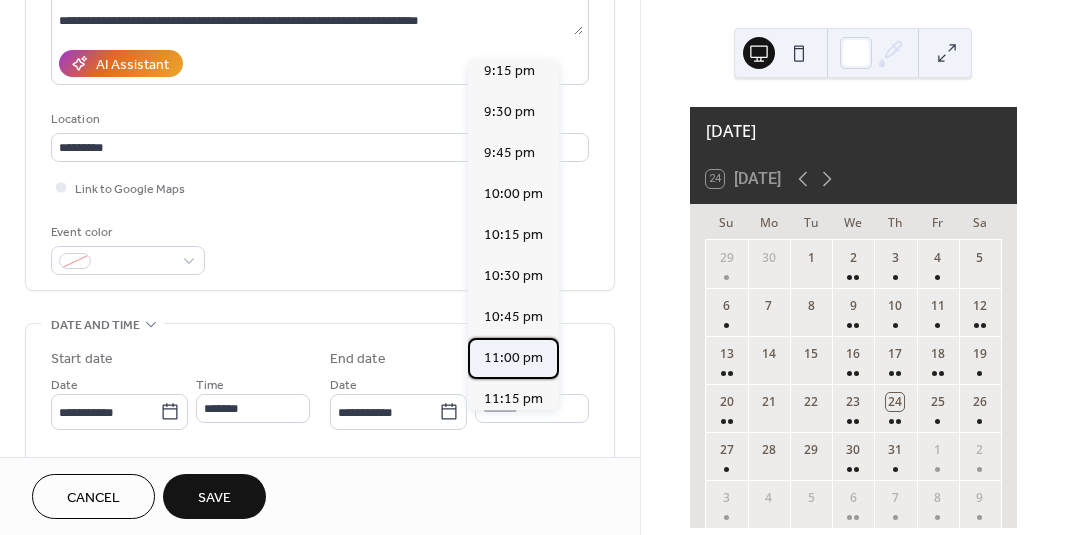 click on "11:00 pm" at bounding box center (513, 358) 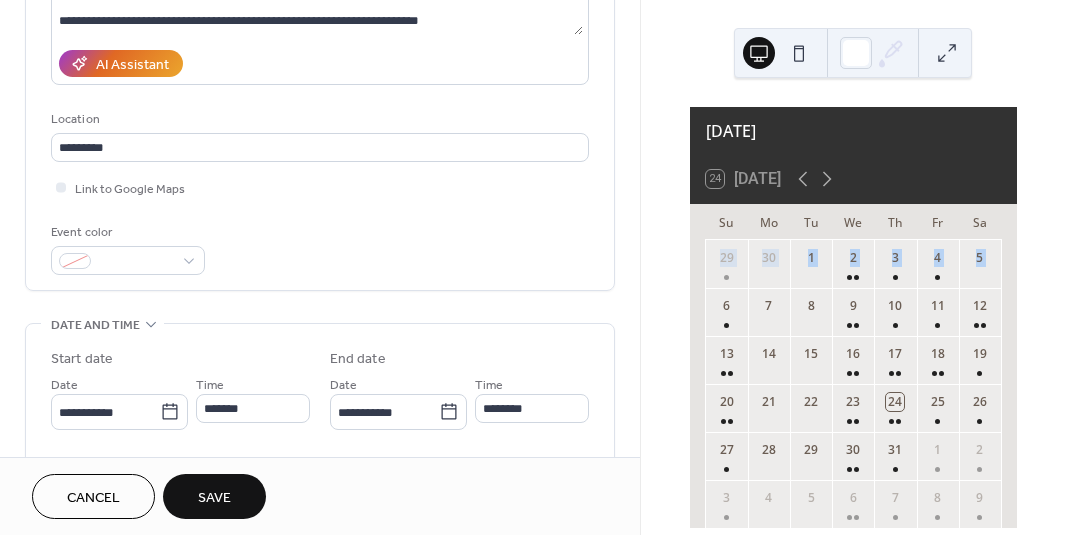 drag, startPoint x: 640, startPoint y: 238, endPoint x: 647, endPoint y: 279, distance: 41.59327 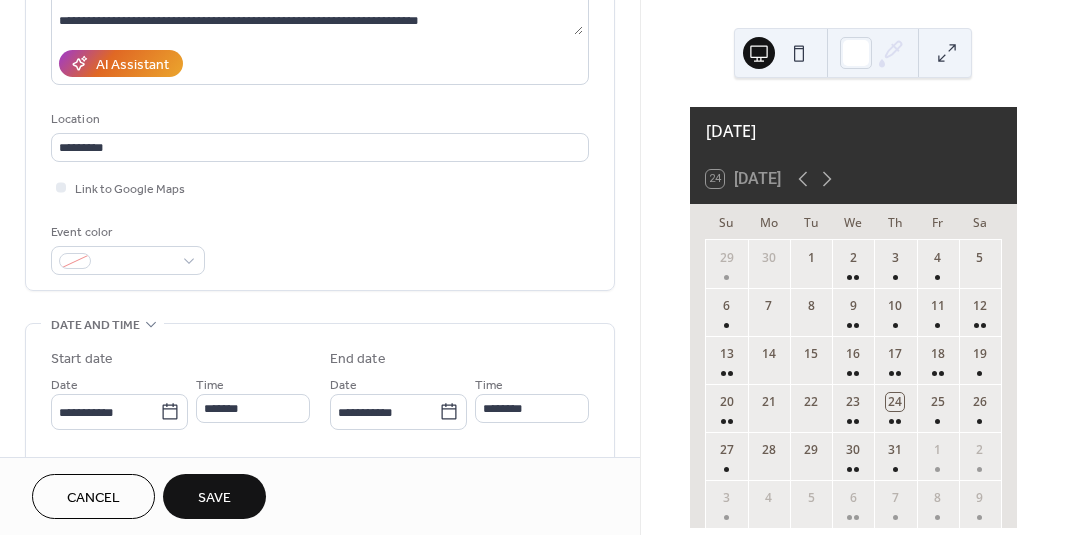 click on "July 2025 24 Today Su Mo Tu We Th Fr Sa 29 30 1 2 3 4 5 6 7 8 9 10 11 12 13 14 15 16 17 18 19 20 21 22 23 24 25 26 27 28 29 30 31 1 2 3 4 5 6 7 8 9" at bounding box center (853, 267) 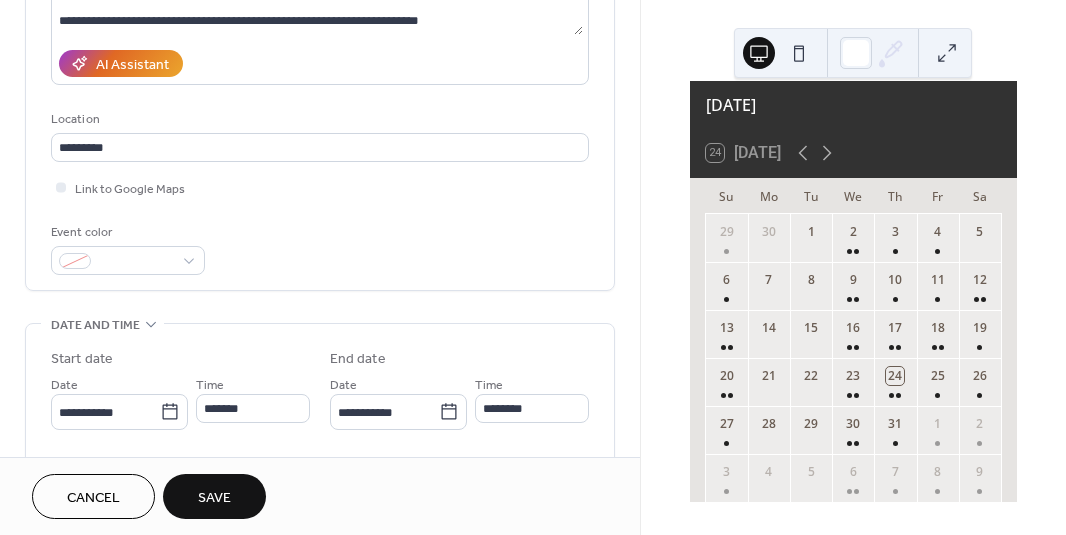 click on "**********" at bounding box center (320, 395) 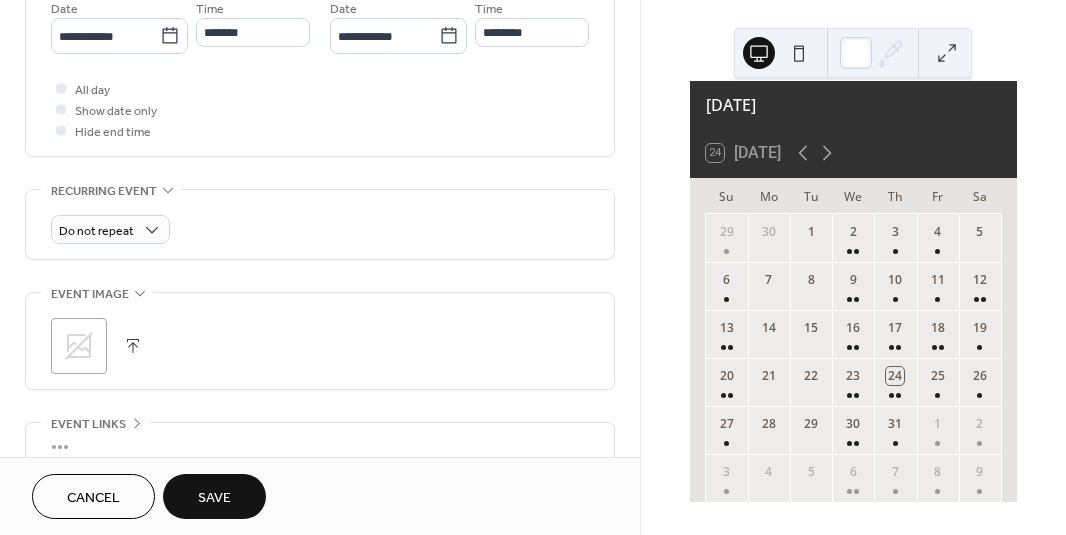 scroll, scrollTop: 710, scrollLeft: 0, axis: vertical 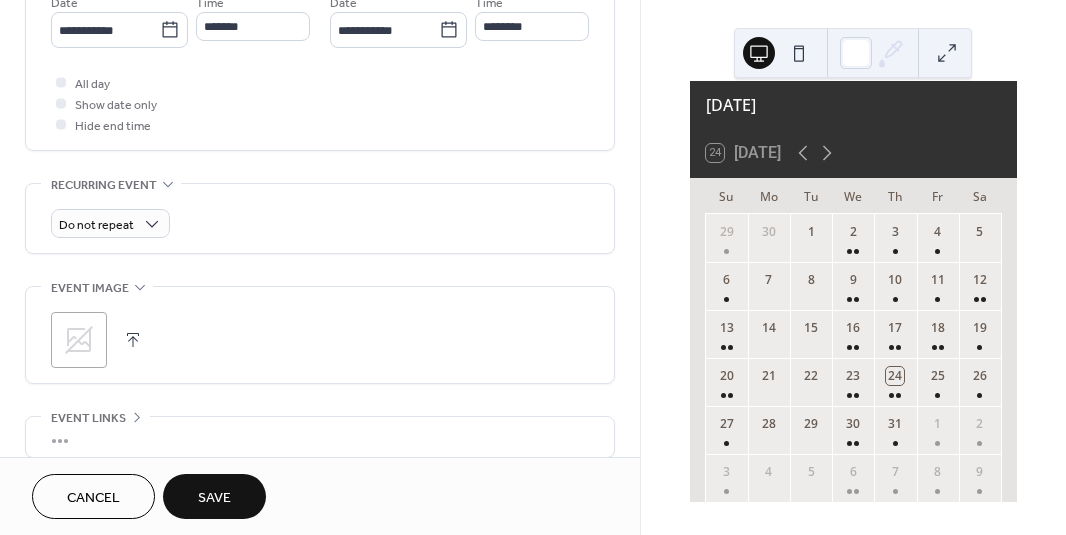 click 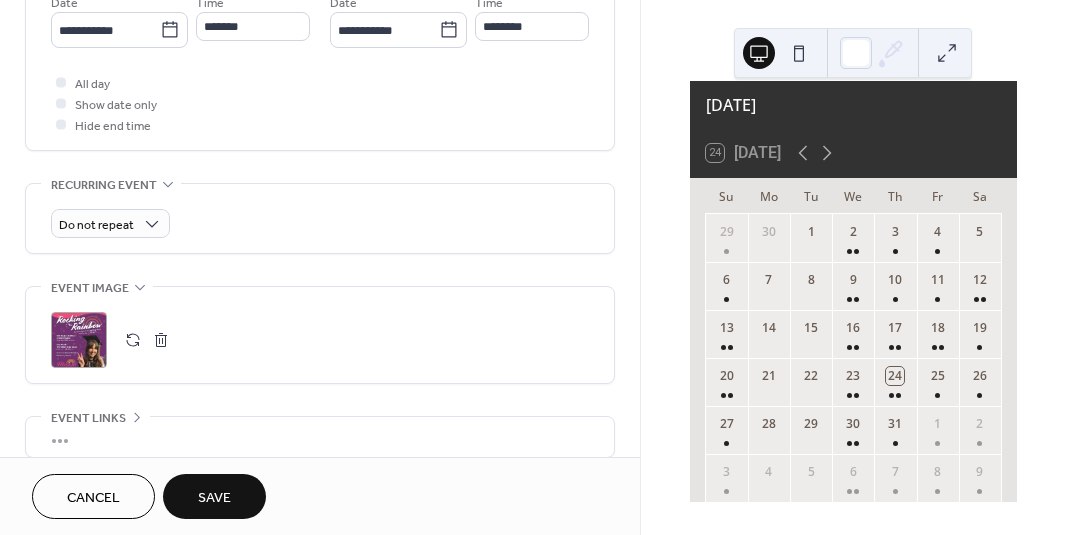 click on "Save" at bounding box center [214, 498] 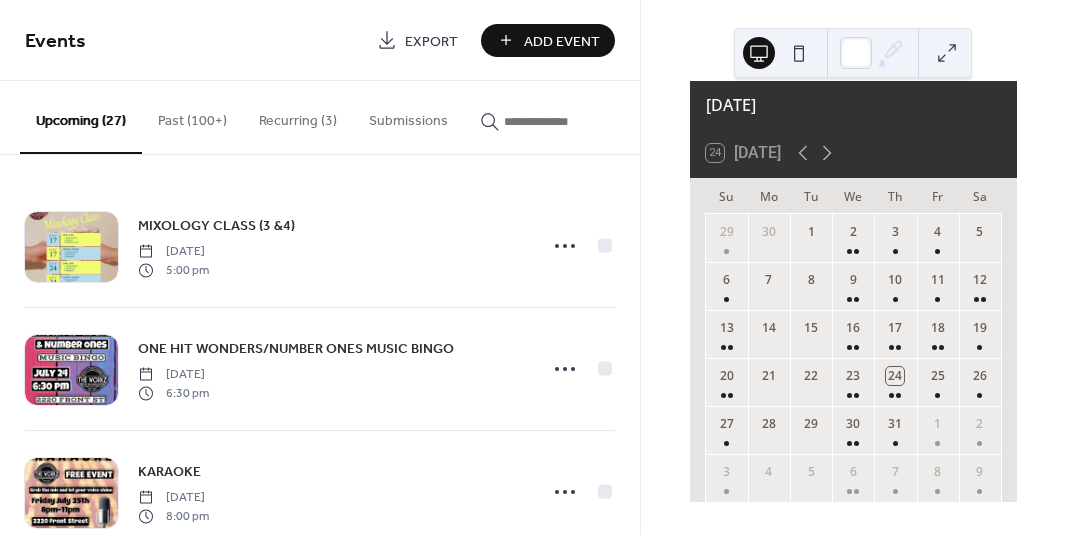 click on "July 2025 24 Today Su Mo Tu We Th Fr Sa 29 30 1 2 3 4 5 6 7 8 9 10 11 12 13 14 15 16 17 18 19 20 21 22 23 24 25 26 27 28 29 30 31 1 2 3 4 5 6 7 8 9" at bounding box center [853, 267] 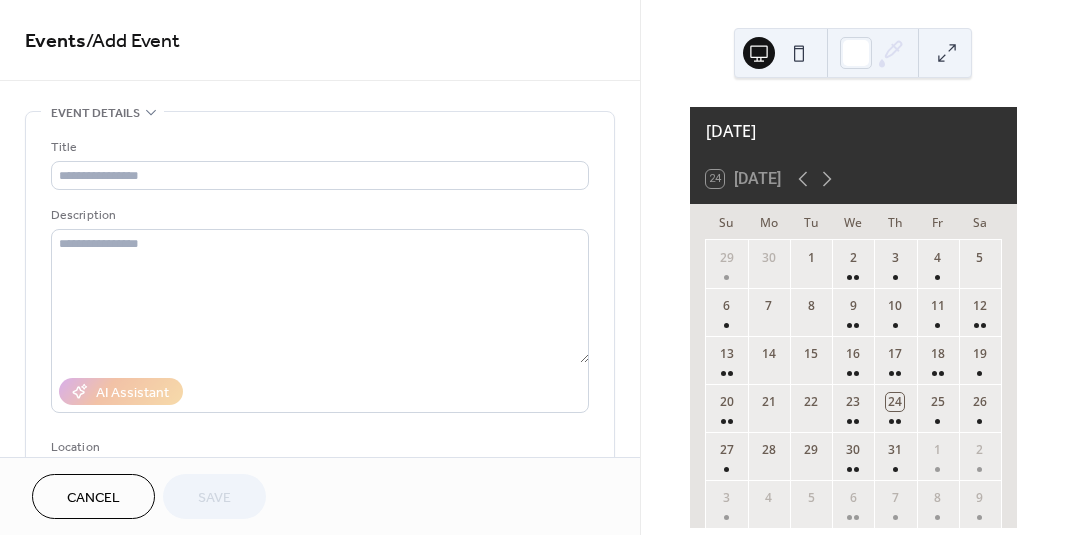 scroll, scrollTop: 0, scrollLeft: 0, axis: both 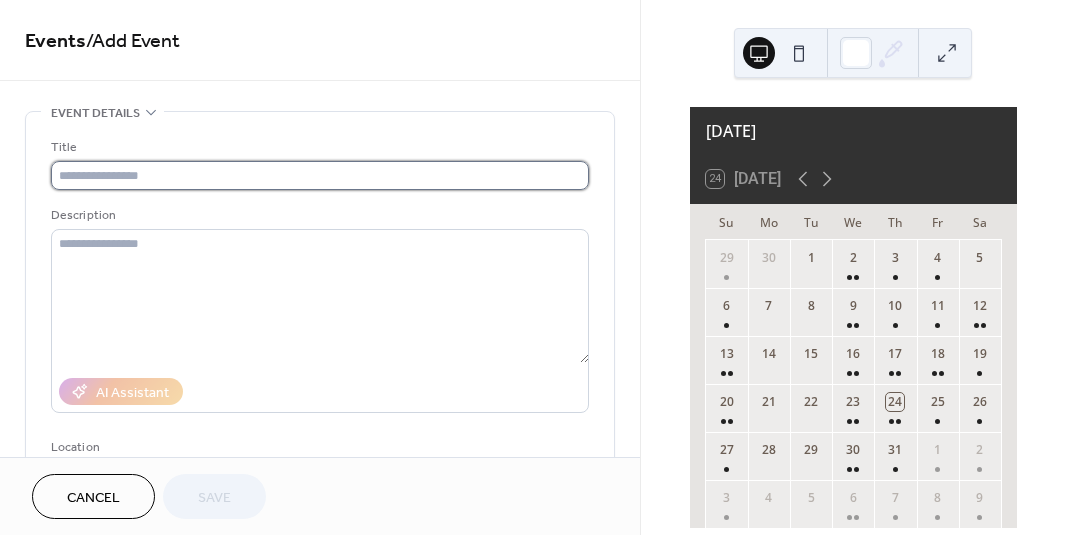 click at bounding box center [320, 175] 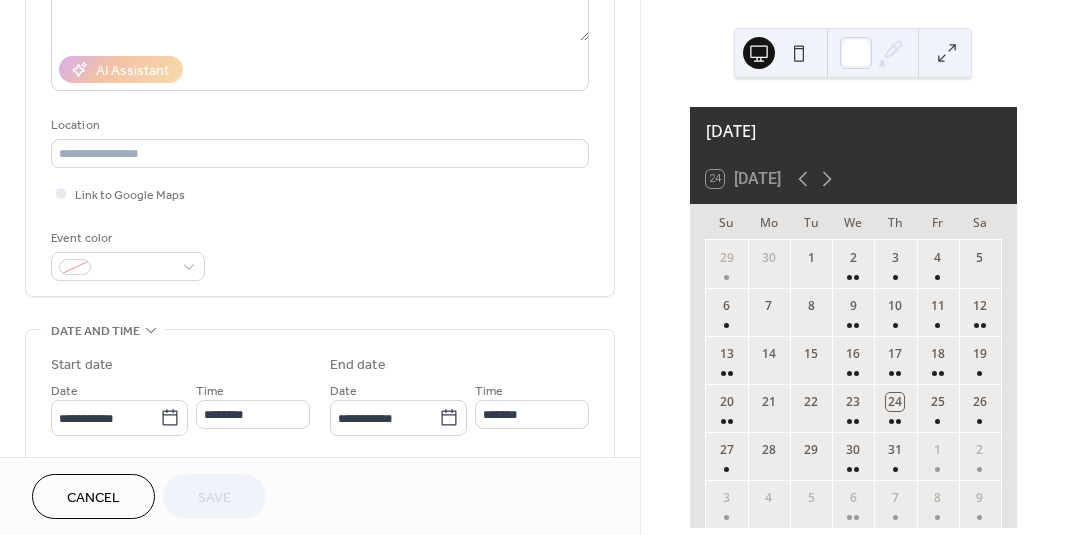 scroll, scrollTop: 0, scrollLeft: 0, axis: both 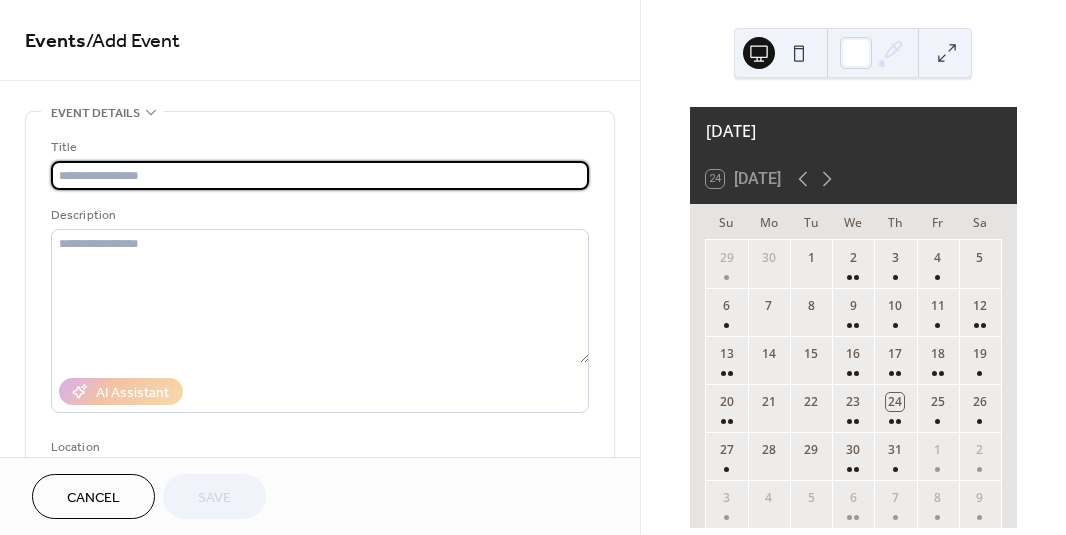 click at bounding box center [320, 175] 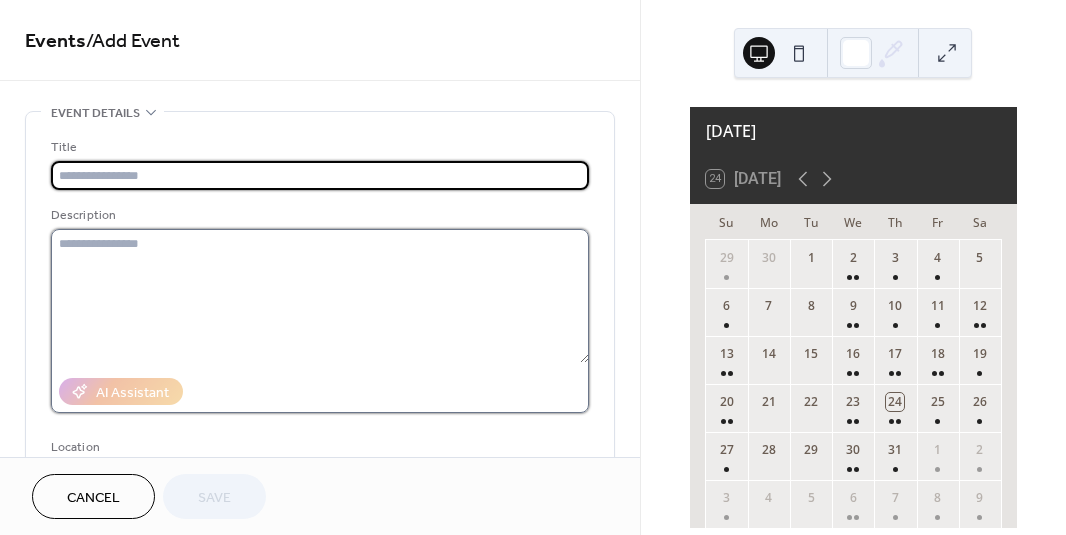 click at bounding box center [320, 296] 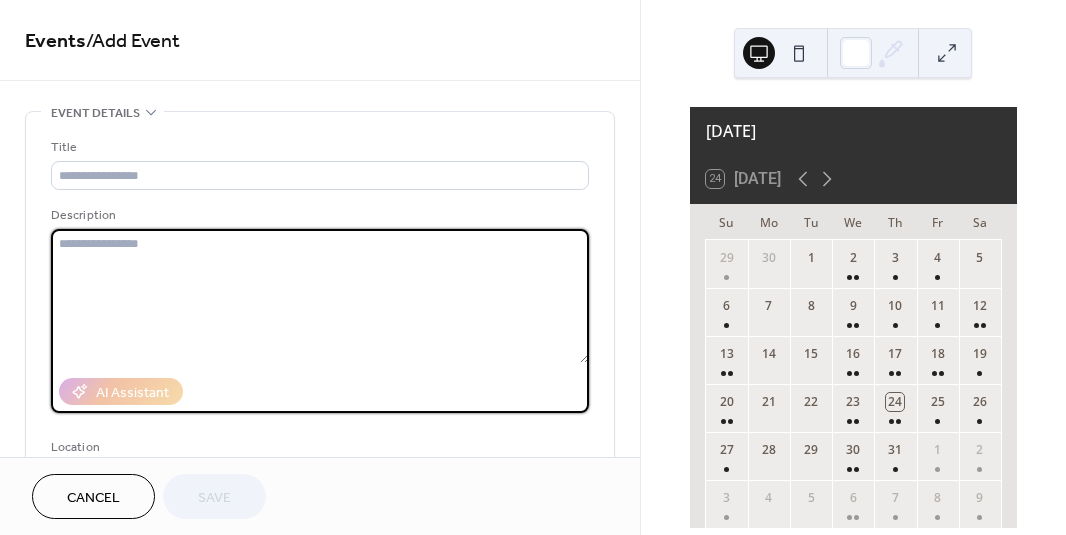 paste on "**********" 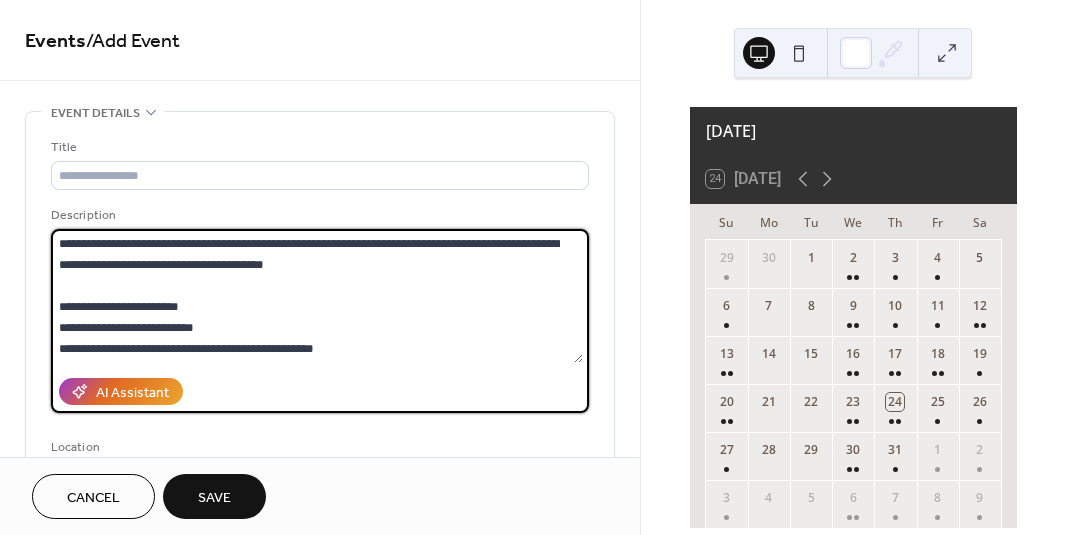 scroll, scrollTop: 63, scrollLeft: 0, axis: vertical 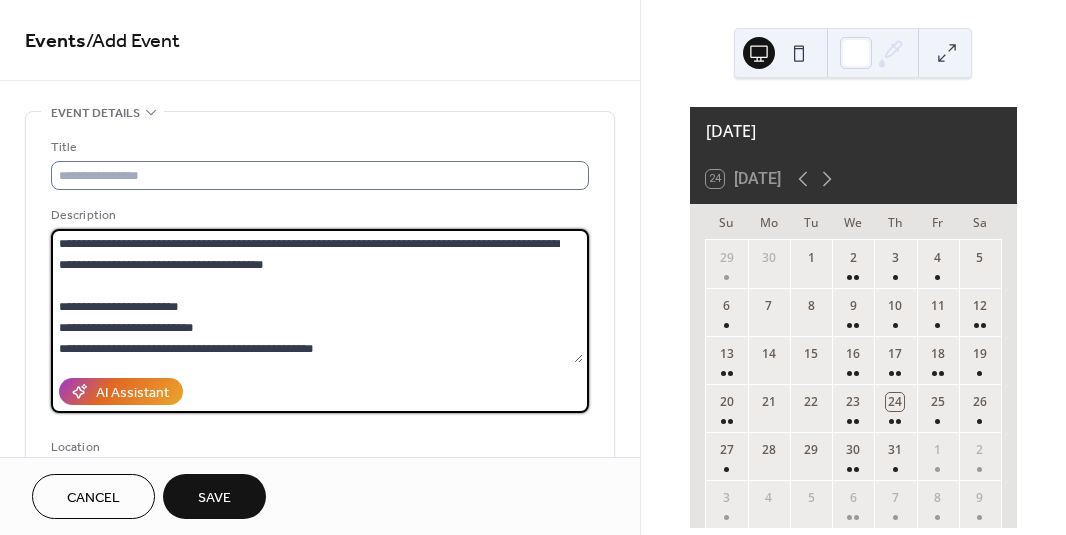 type on "**********" 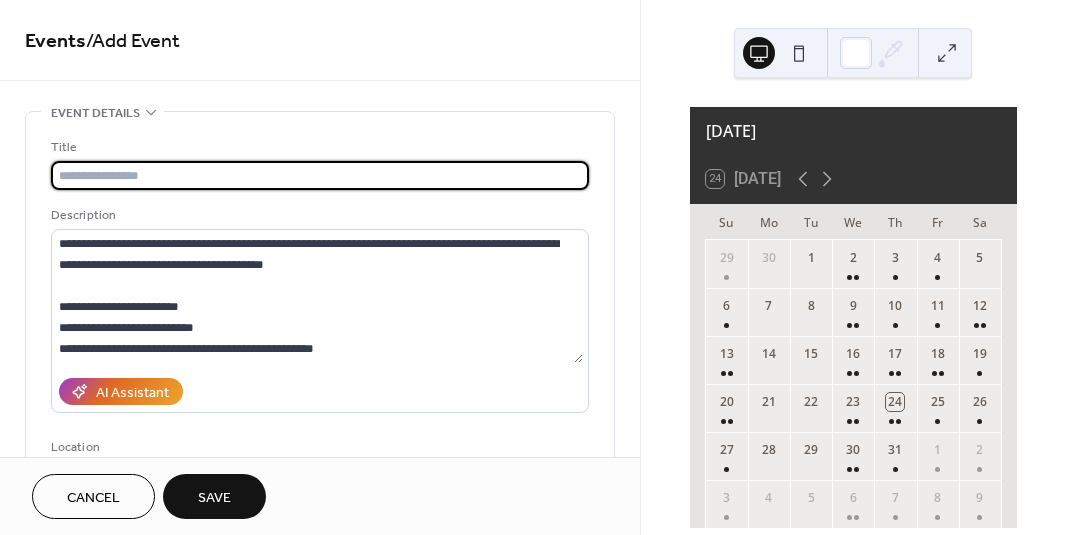 click at bounding box center [320, 175] 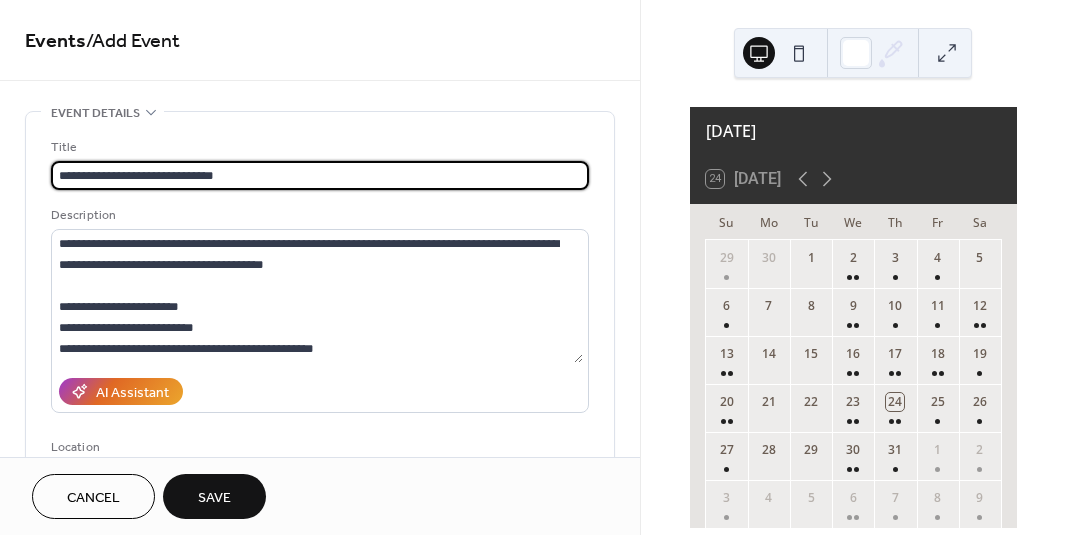 type on "**********" 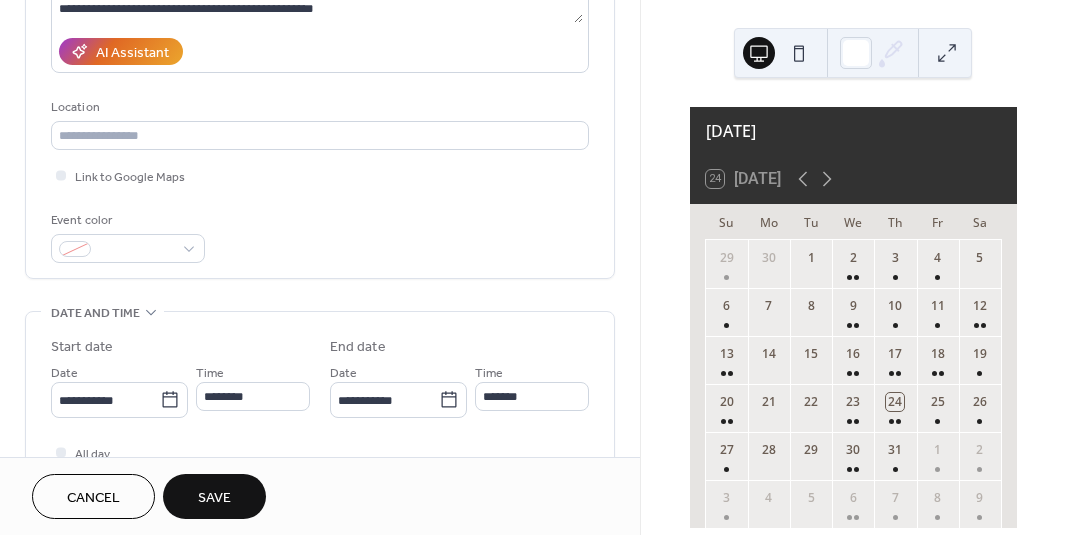 scroll, scrollTop: 343, scrollLeft: 0, axis: vertical 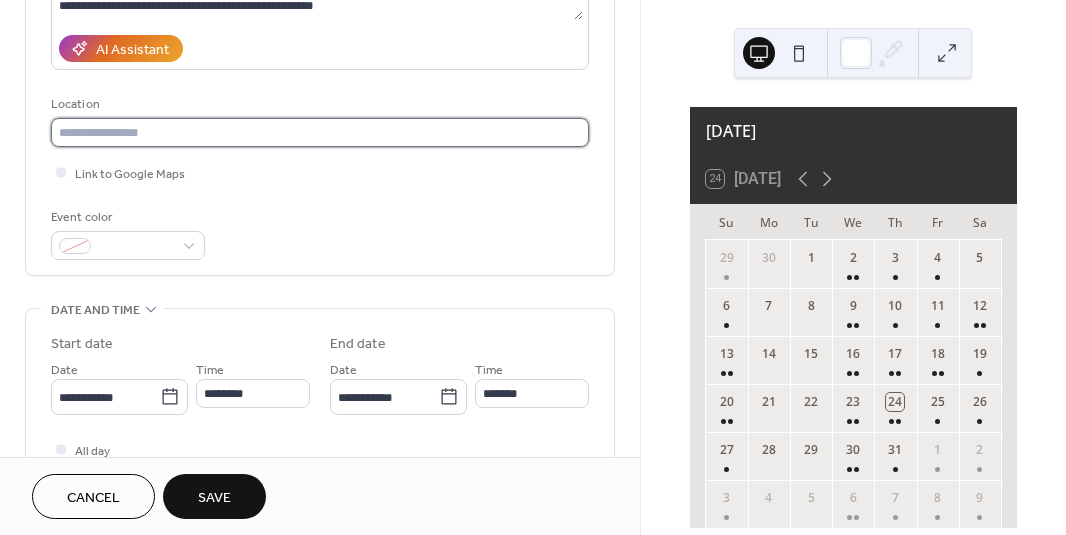 click at bounding box center (320, 132) 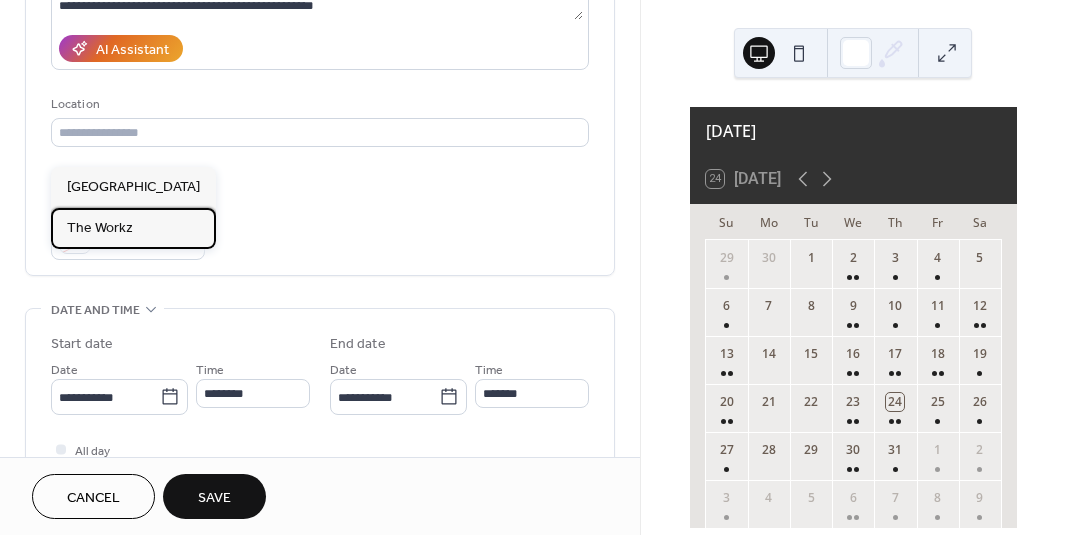 click on "The Workz" at bounding box center [133, 228] 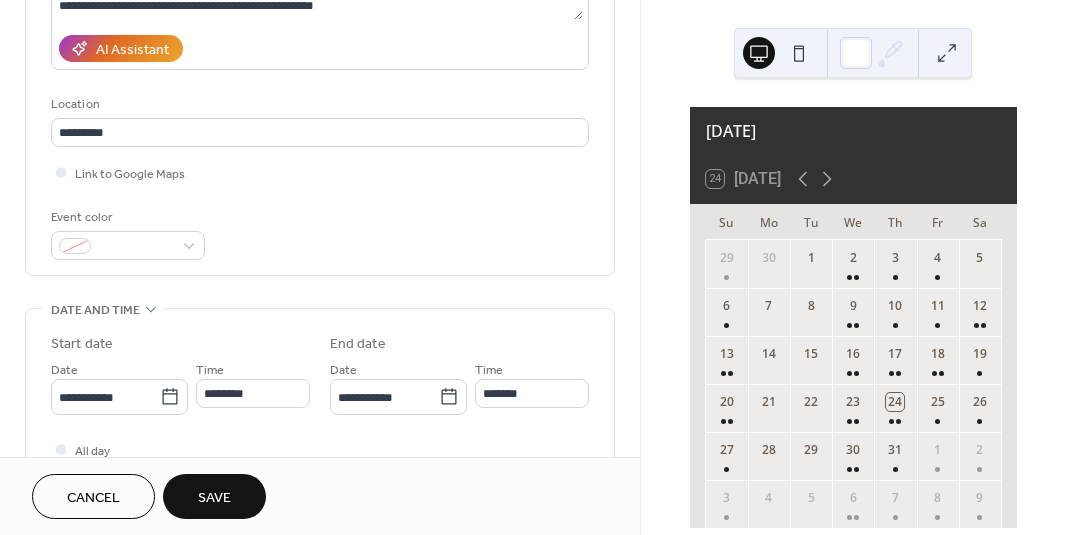 type on "*********" 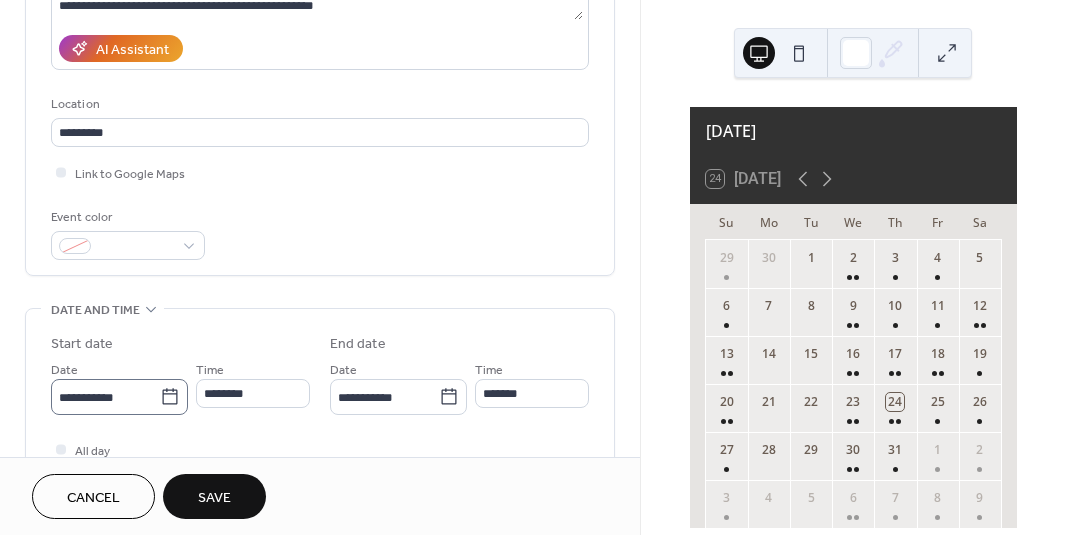 click 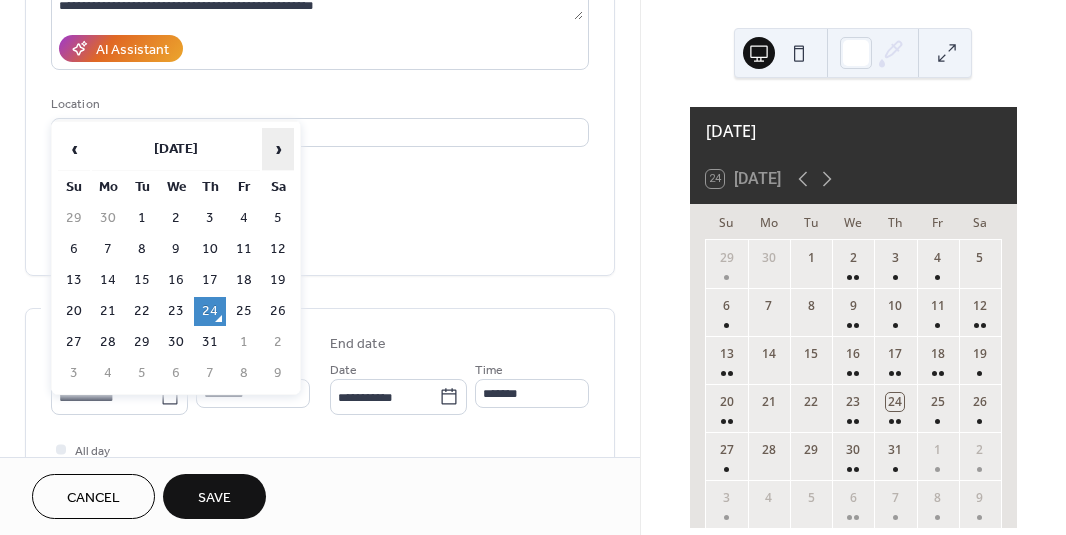 click on "›" at bounding box center [278, 149] 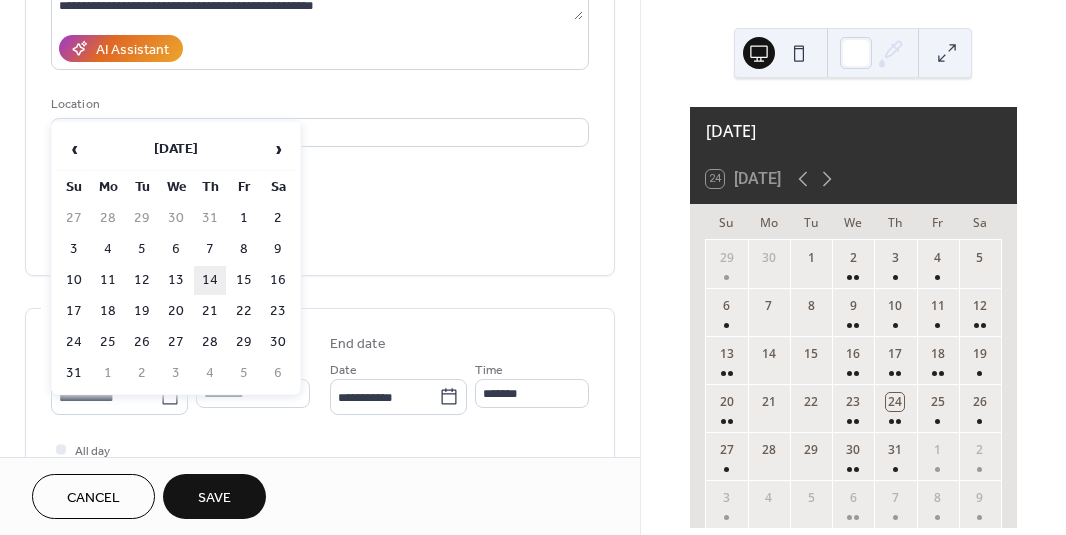 click on "14" at bounding box center [210, 280] 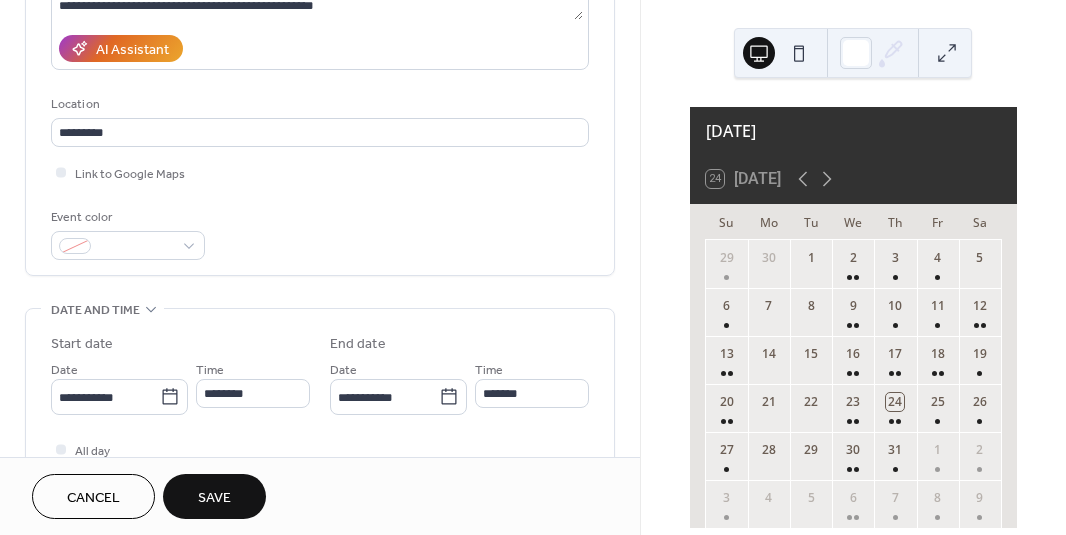 type on "**********" 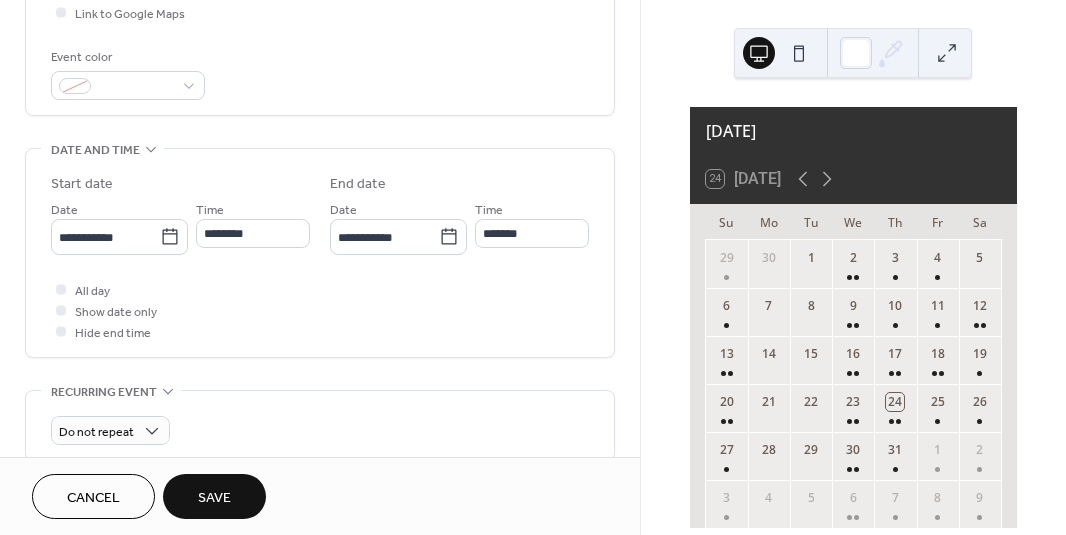 scroll, scrollTop: 543, scrollLeft: 0, axis: vertical 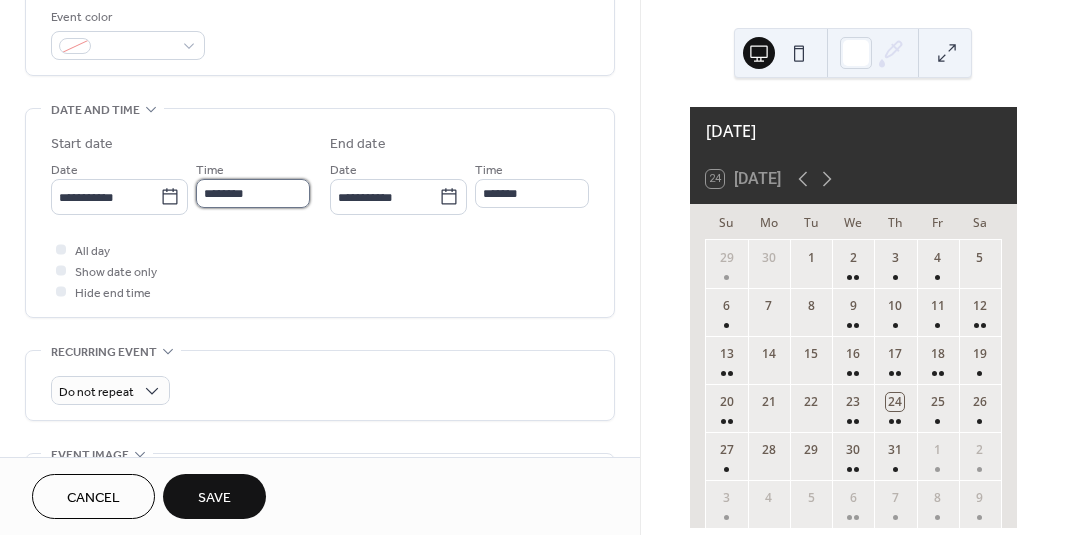 click on "********" at bounding box center (253, 193) 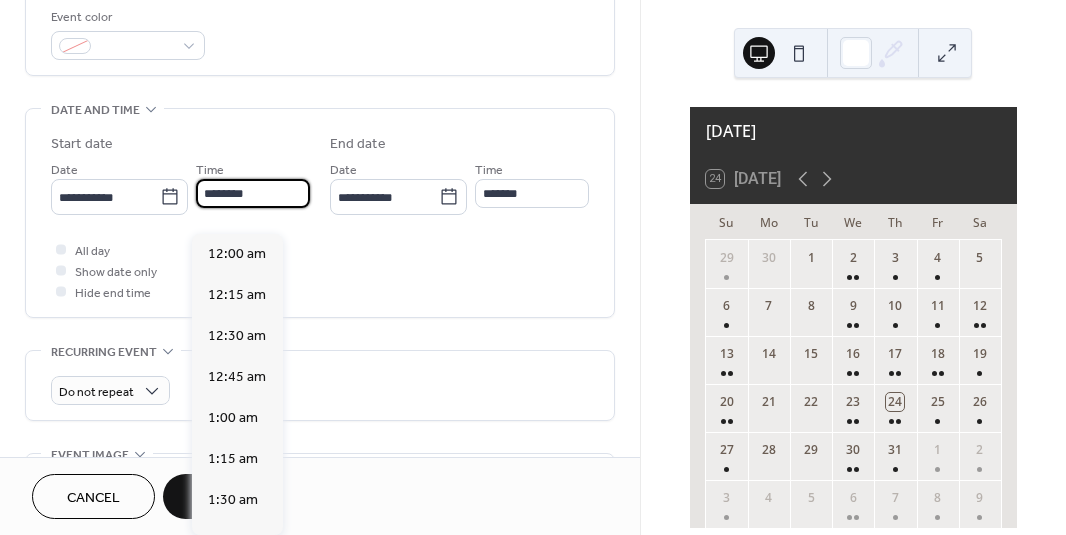scroll, scrollTop: 1968, scrollLeft: 0, axis: vertical 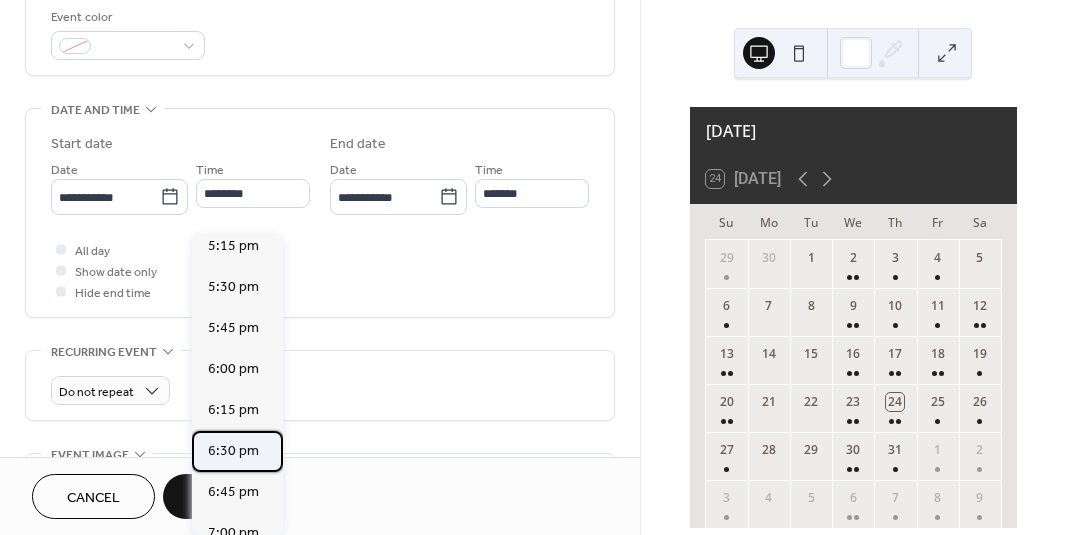 click on "6:30 pm" at bounding box center (233, 451) 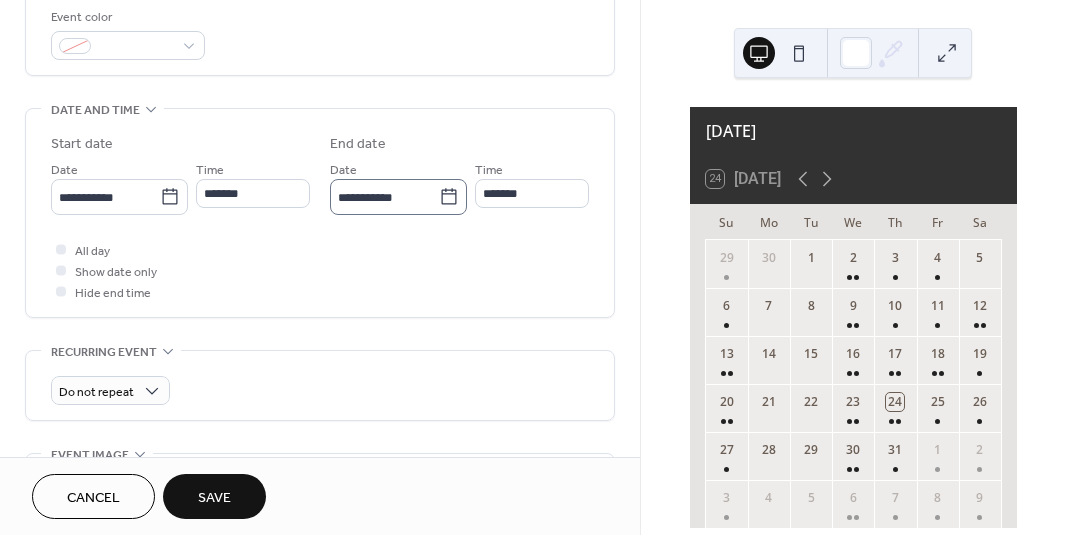 type on "*******" 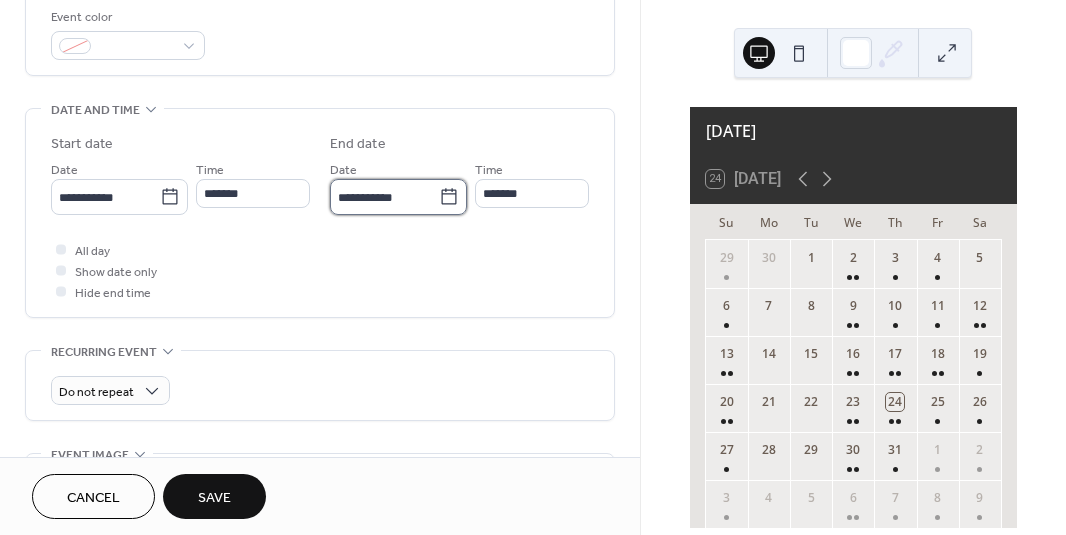 click on "**********" at bounding box center [384, 197] 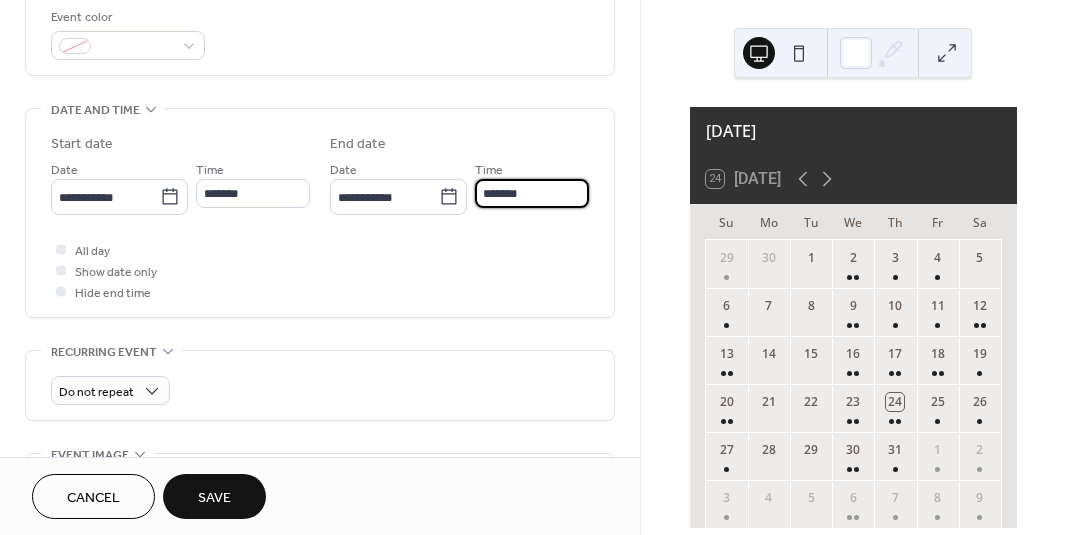 click on "*******" at bounding box center [532, 193] 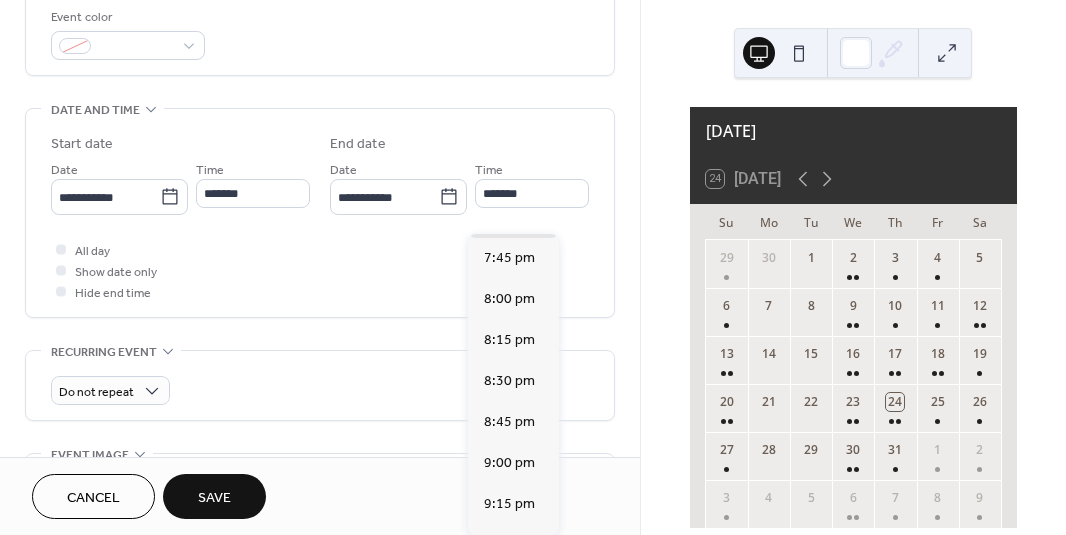 scroll, scrollTop: 163, scrollLeft: 0, axis: vertical 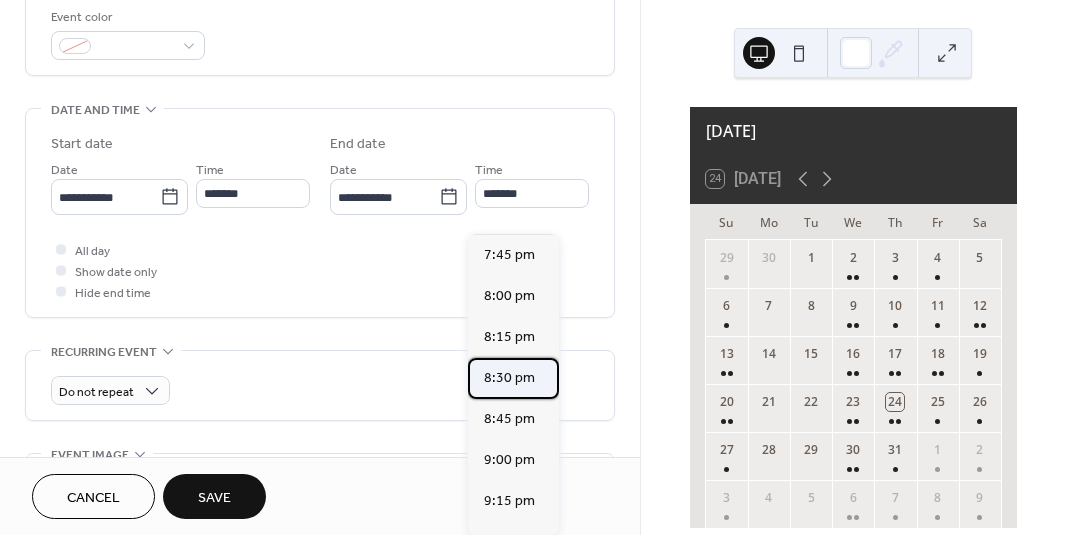 click on "8:30 pm" at bounding box center [509, 378] 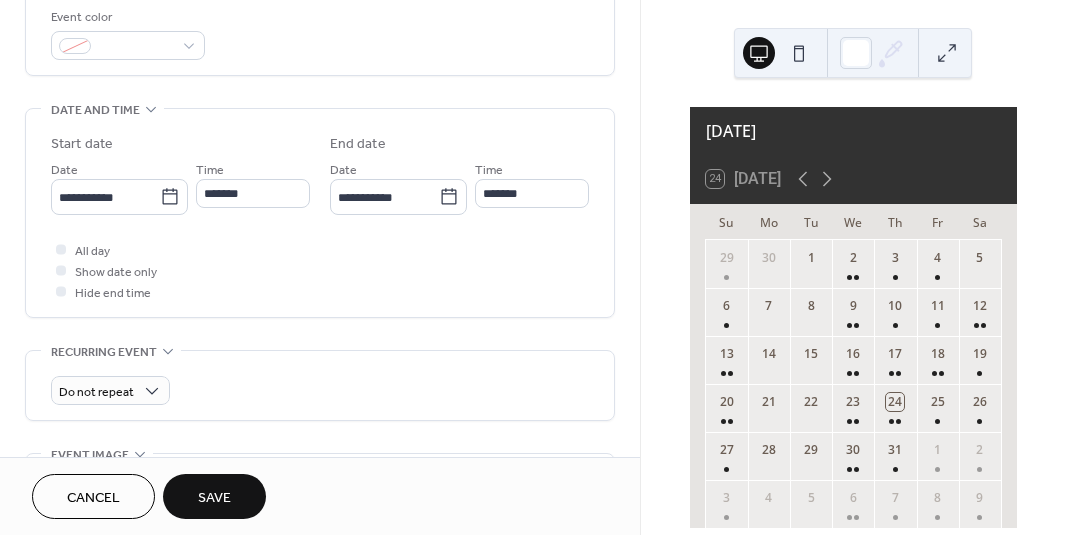 type on "*******" 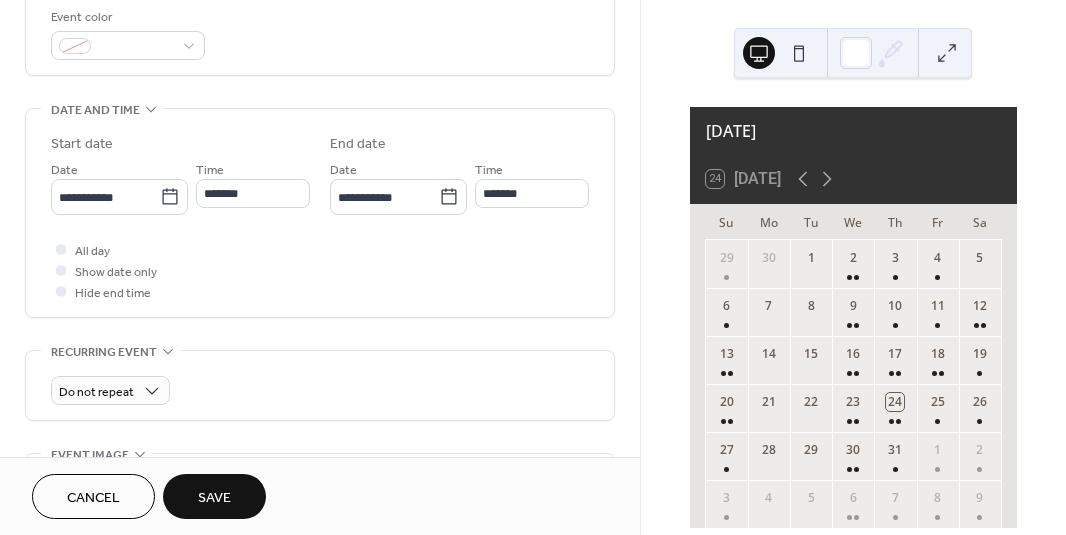 click on "**********" at bounding box center (320, 170) 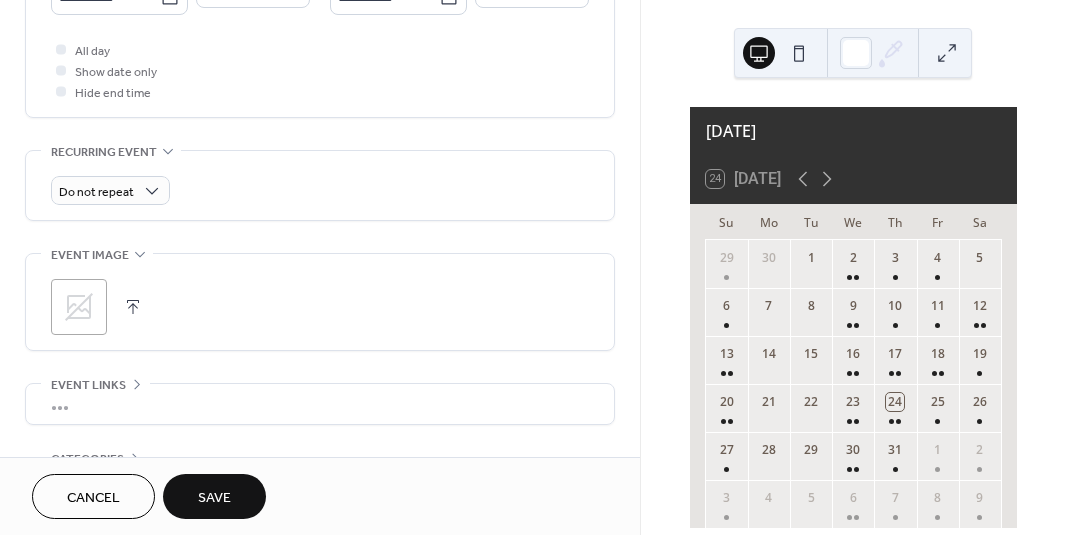 scroll, scrollTop: 783, scrollLeft: 0, axis: vertical 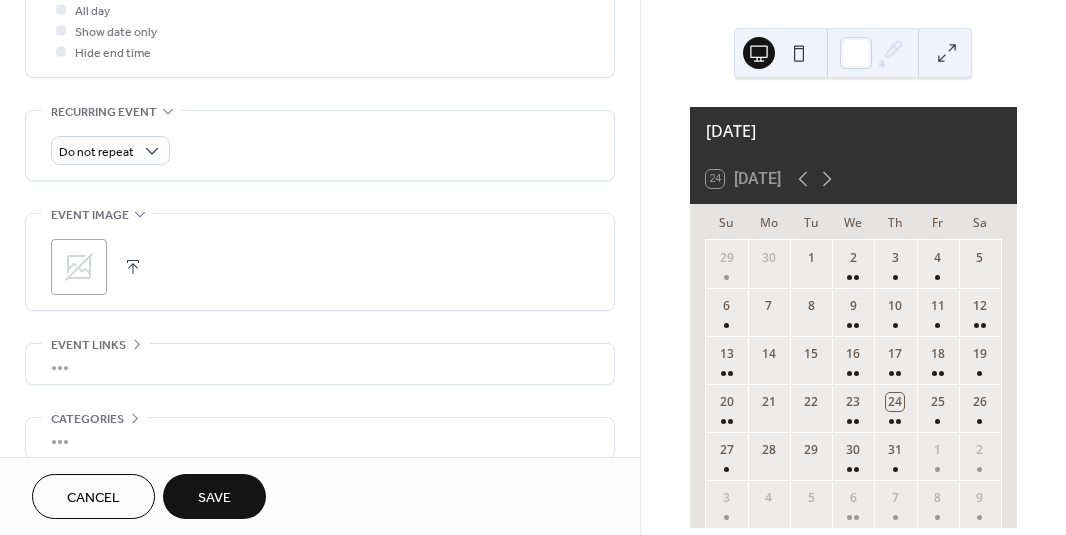 click 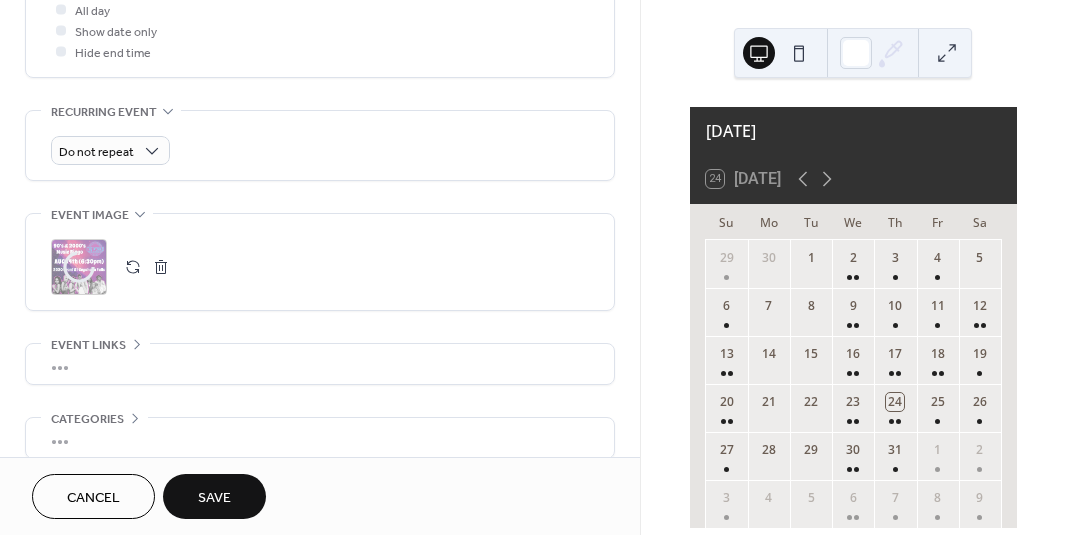 scroll, scrollTop: 898, scrollLeft: 0, axis: vertical 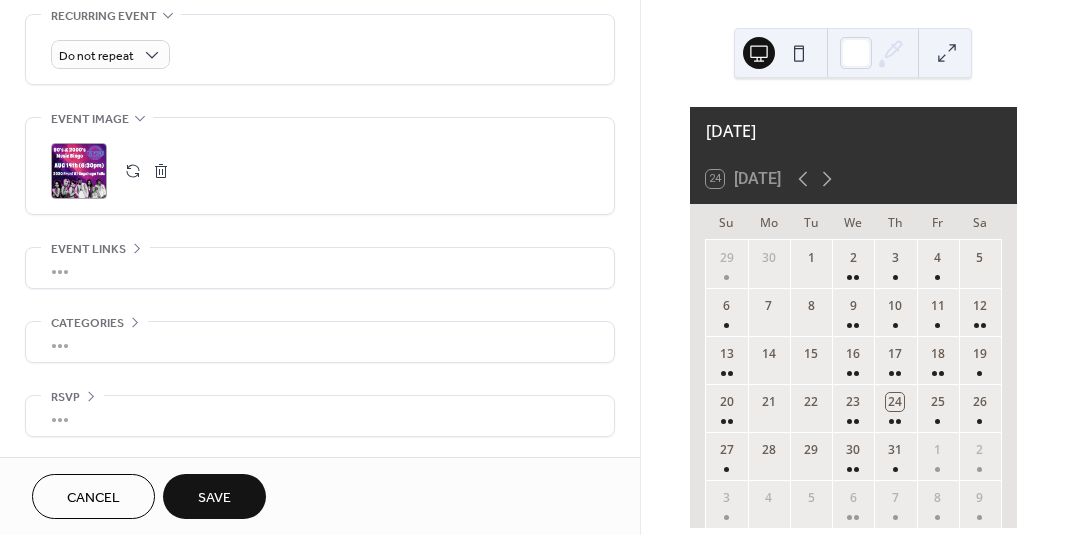 click on "Save" at bounding box center [214, 496] 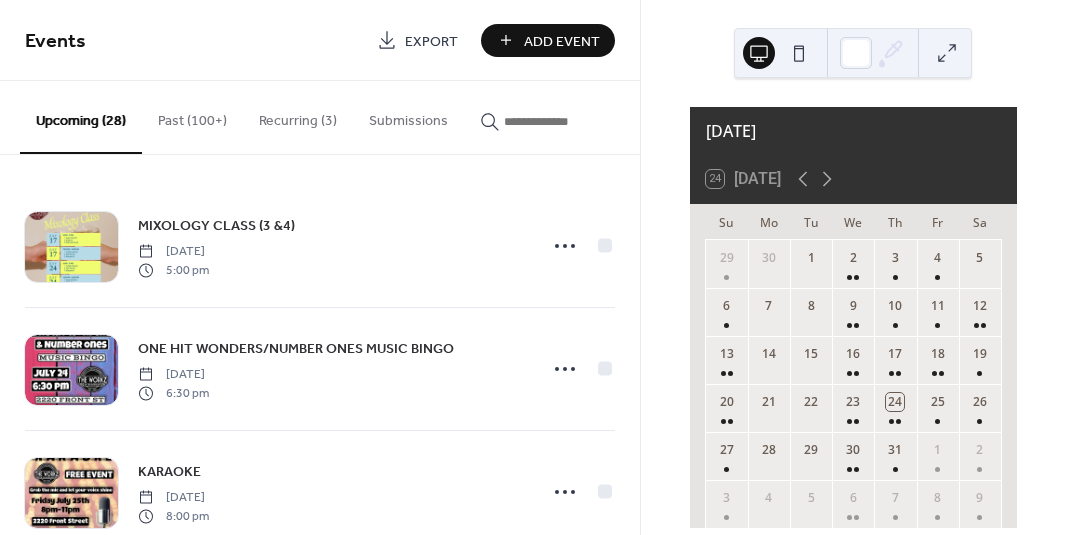 click on "Add Event" at bounding box center (562, 41) 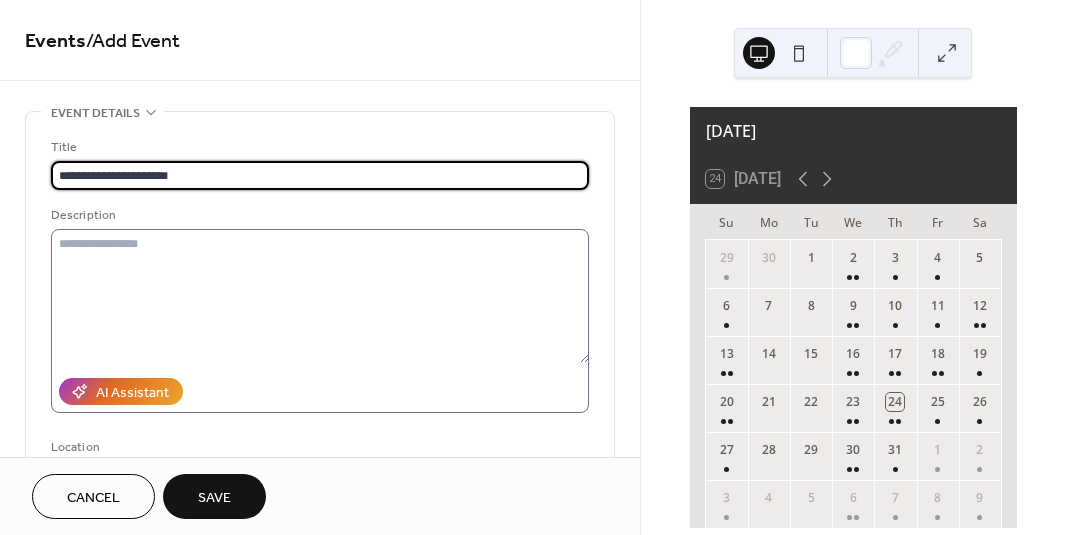 type on "**********" 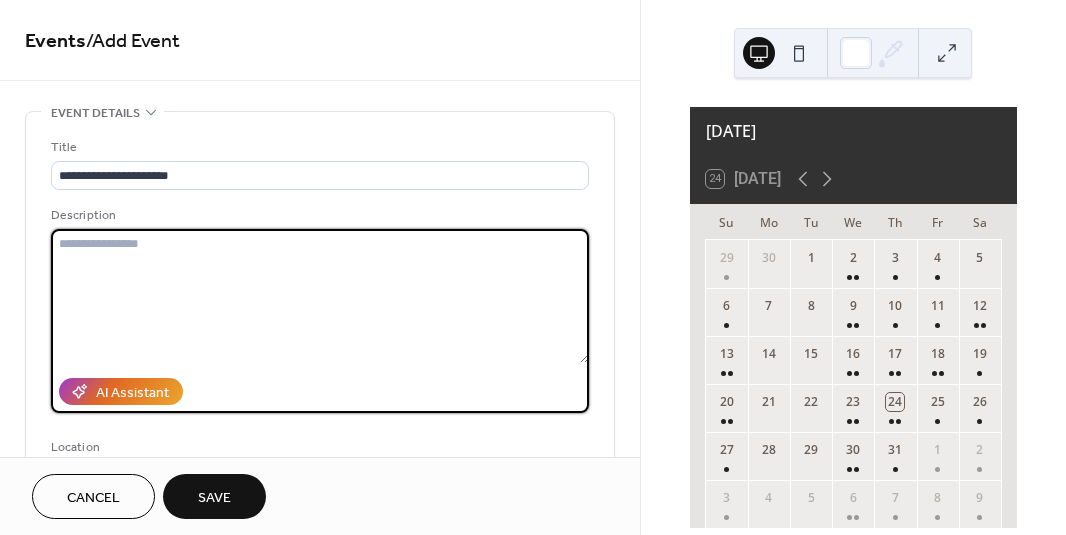 click at bounding box center [320, 296] 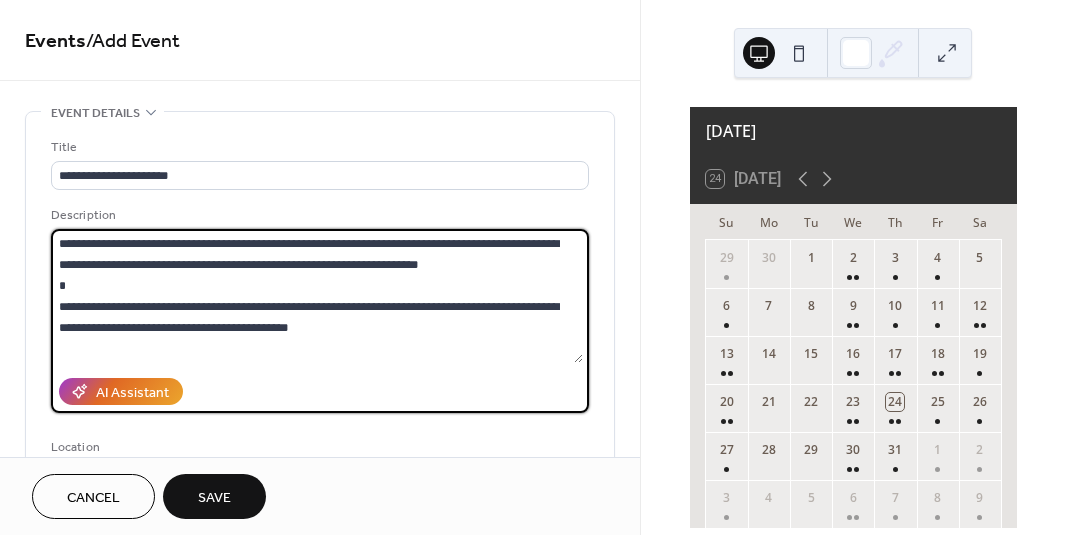 type on "**********" 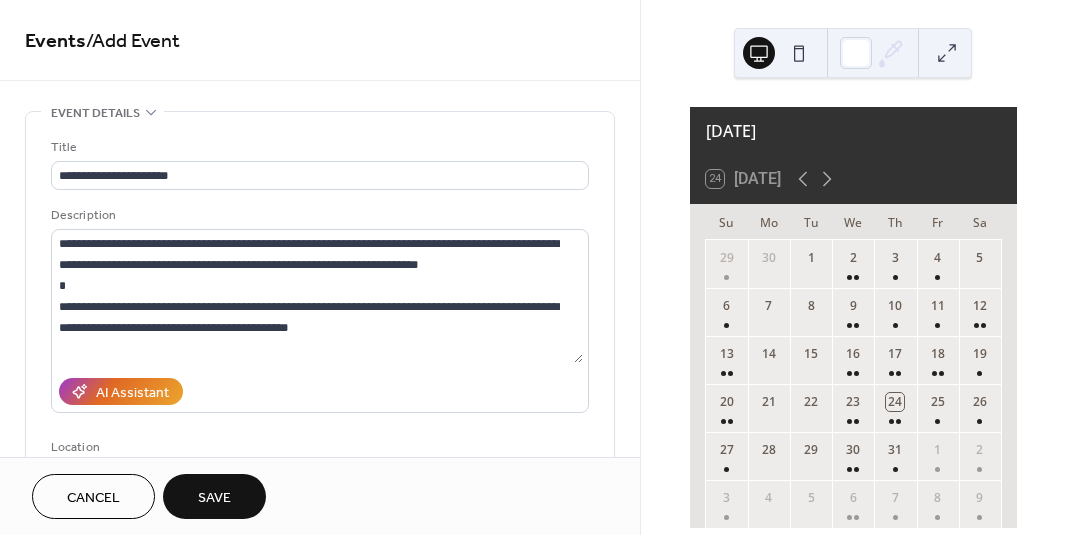 click on "**********" at bounding box center (320, 723) 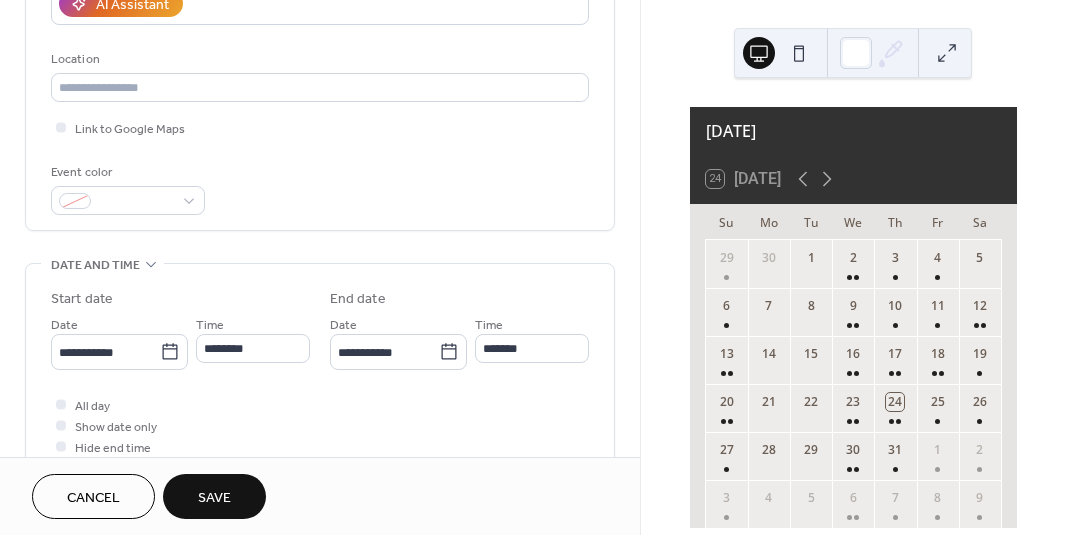 scroll, scrollTop: 397, scrollLeft: 0, axis: vertical 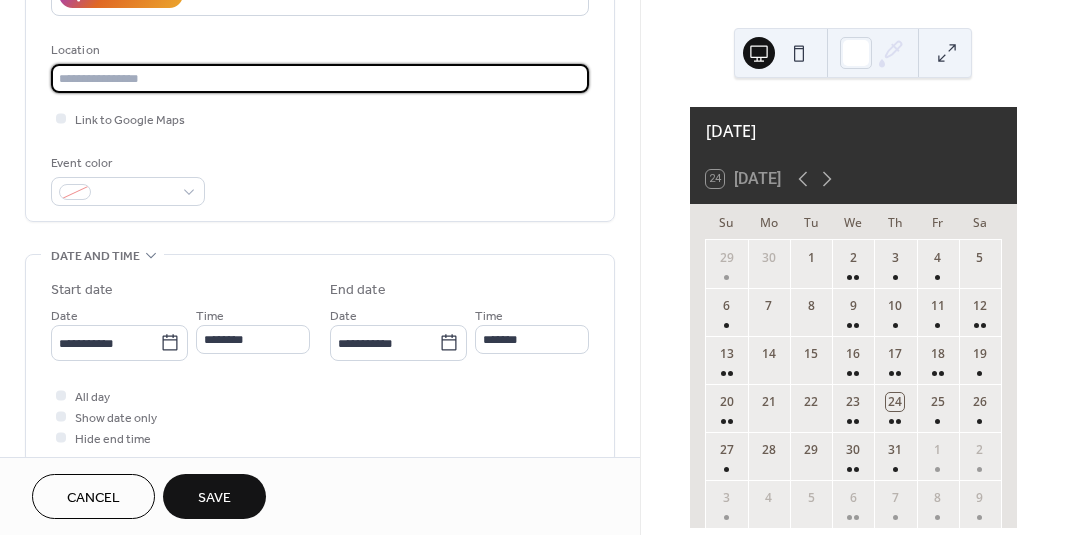 click at bounding box center (320, 78) 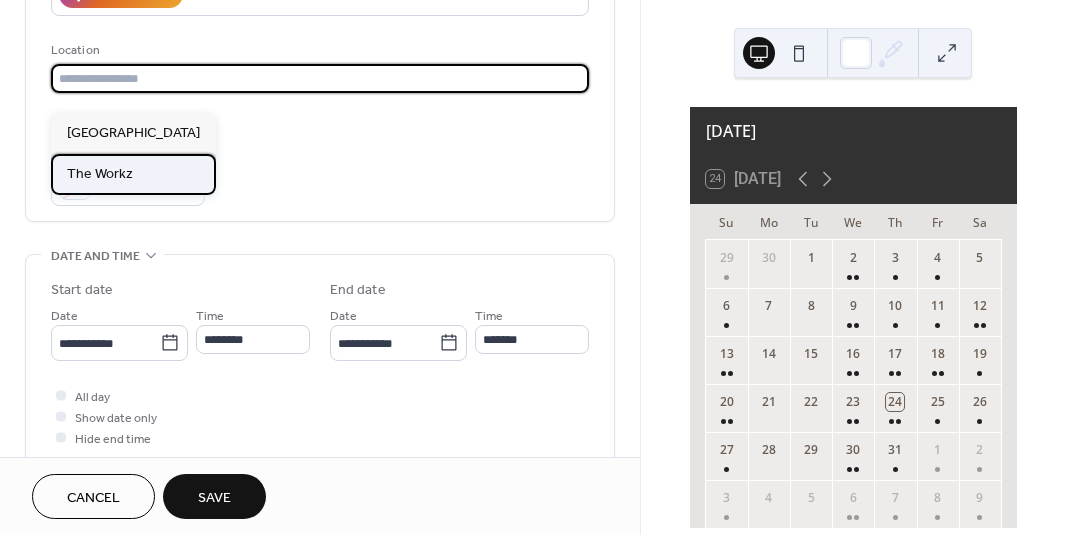 click on "The Workz" at bounding box center [133, 174] 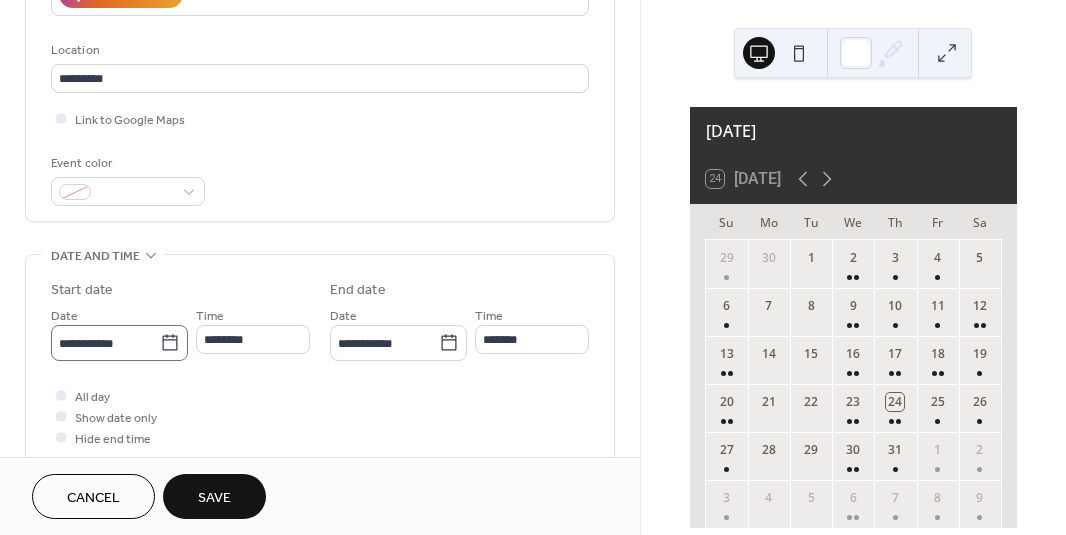 type on "*********" 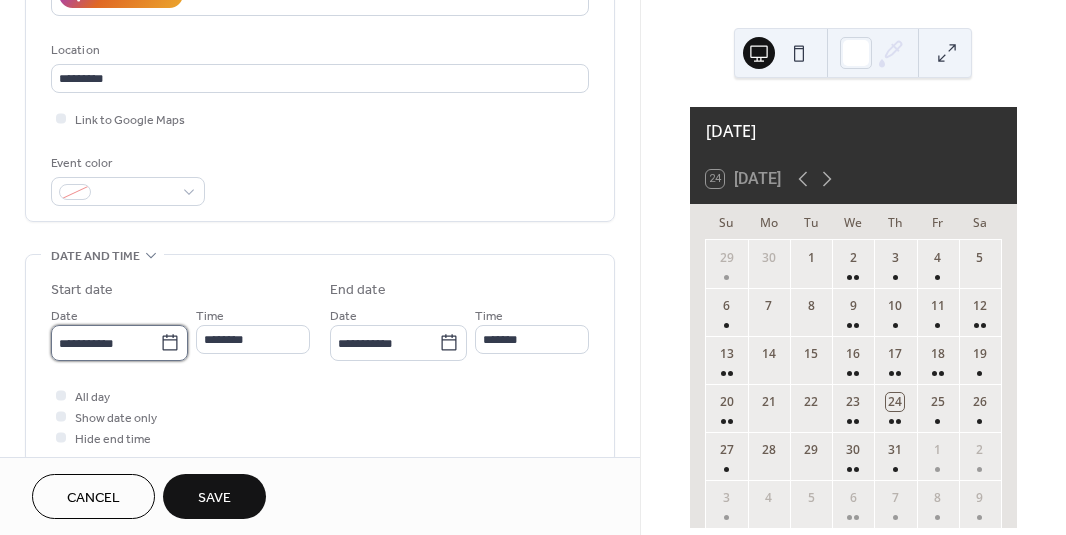 click on "**********" at bounding box center (105, 343) 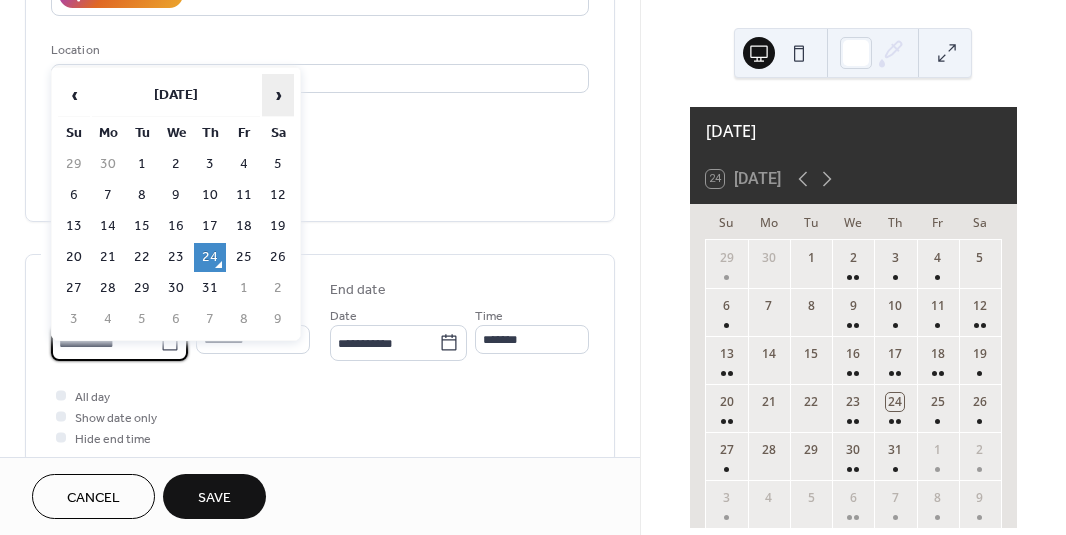 click on "›" at bounding box center (278, 95) 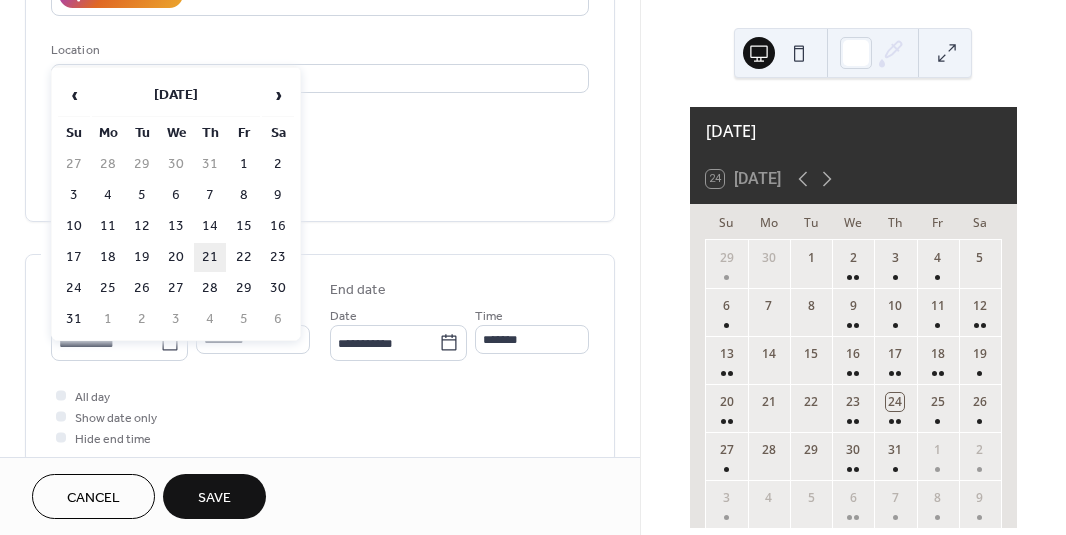 click on "21" at bounding box center (210, 257) 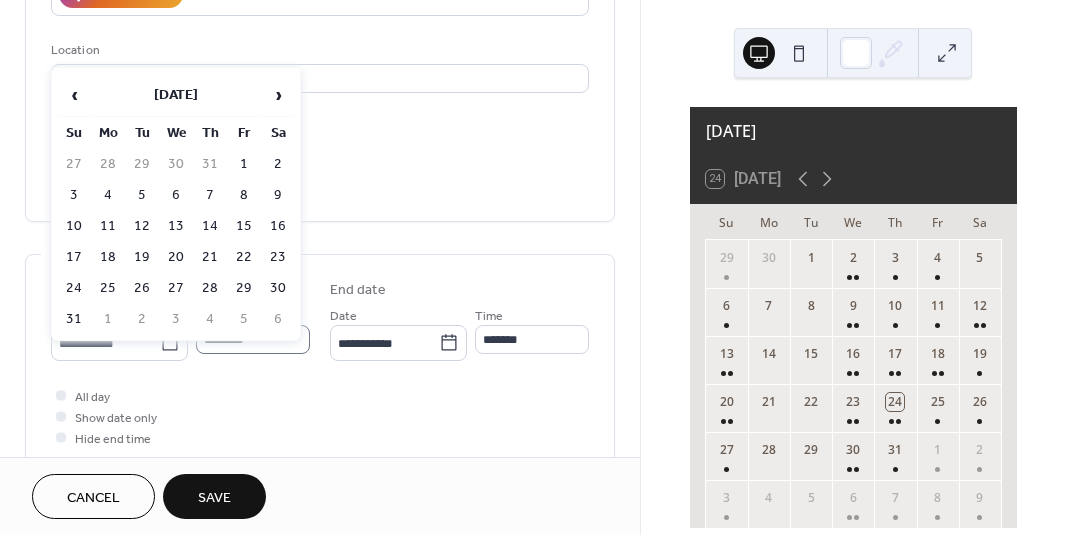 type on "**********" 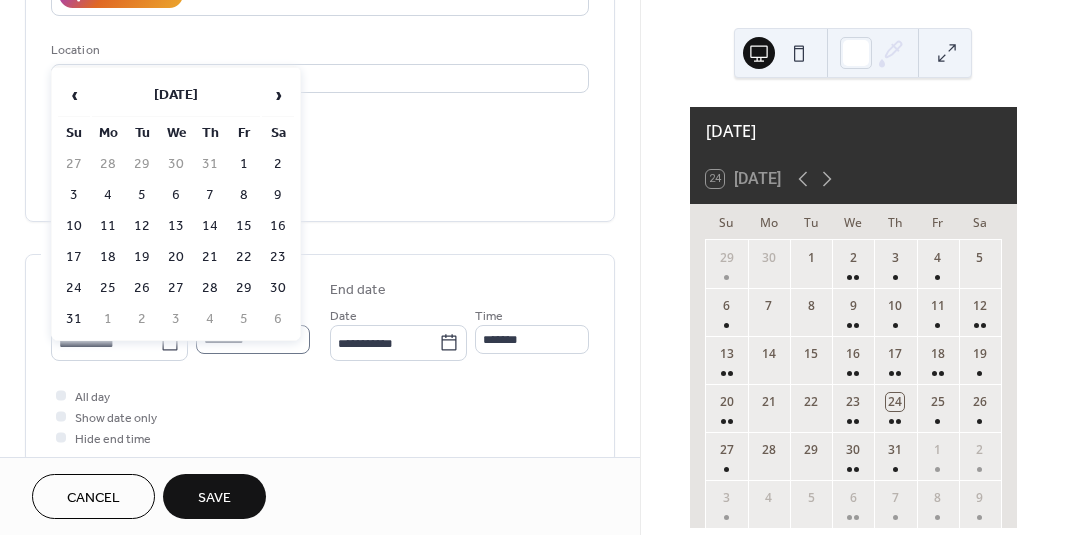 type on "**********" 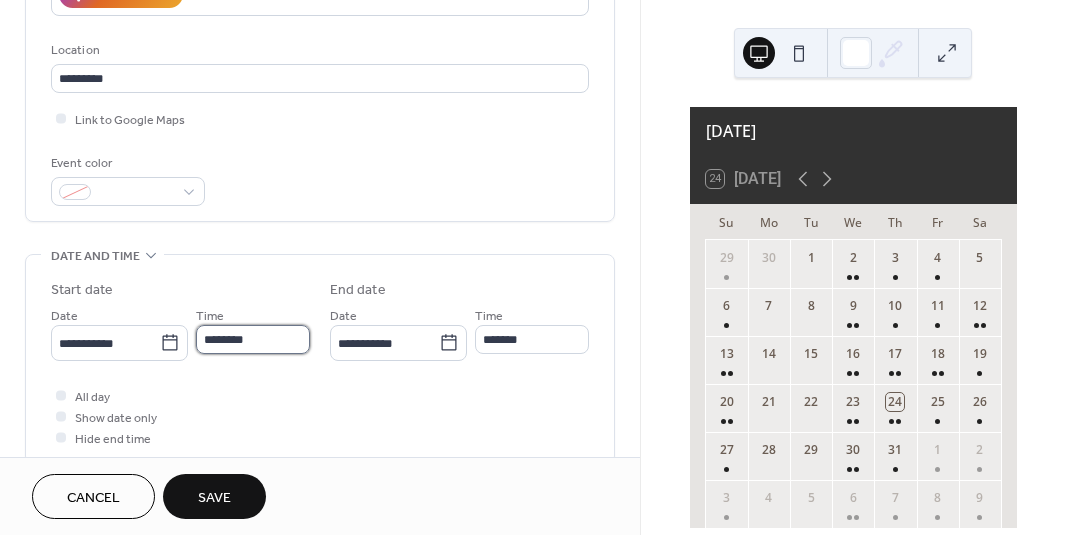 click on "********" at bounding box center [253, 339] 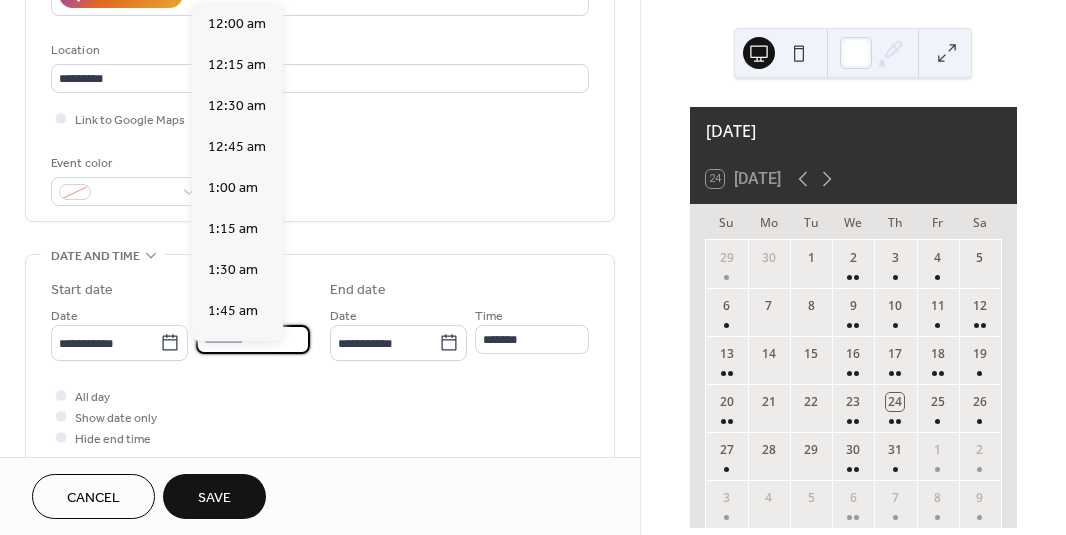 scroll, scrollTop: 1968, scrollLeft: 0, axis: vertical 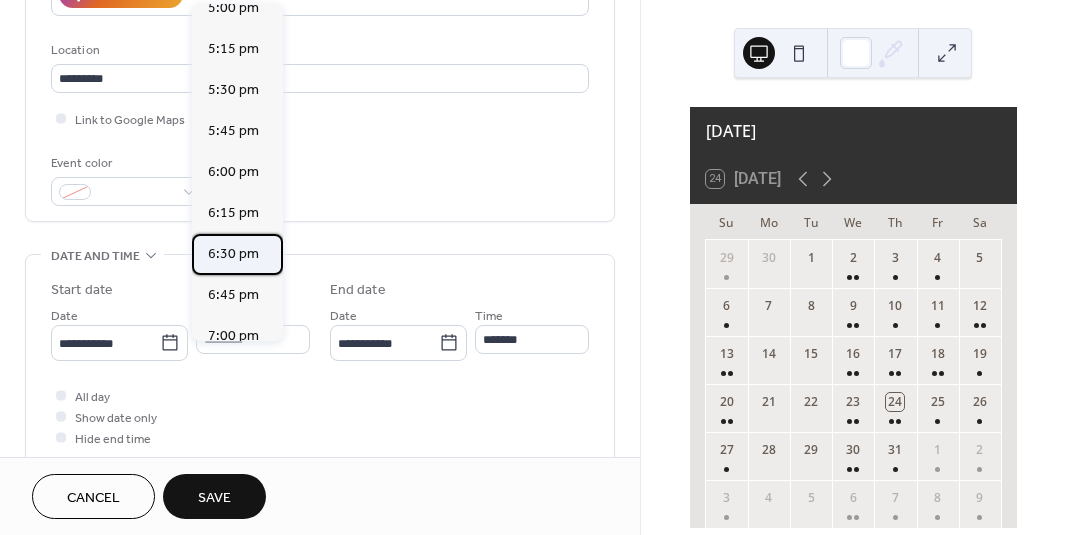 click on "6:30 pm" at bounding box center [233, 254] 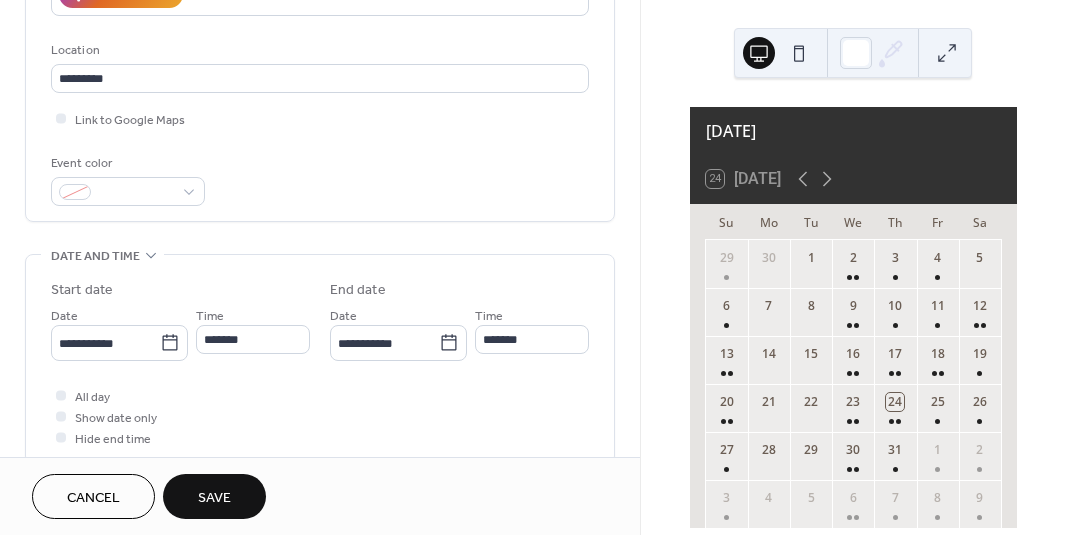 type on "*******" 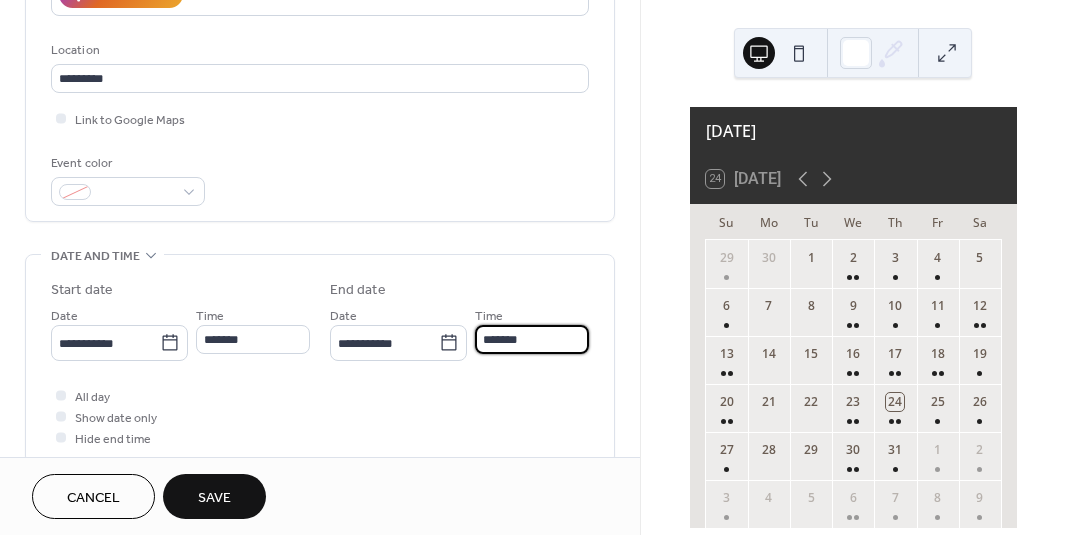 click on "*******" at bounding box center [532, 339] 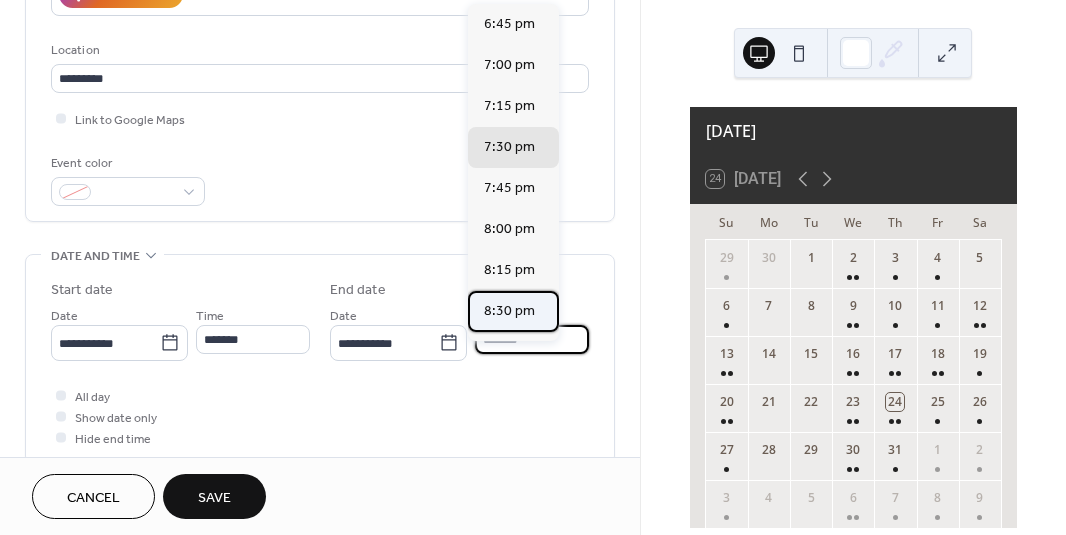 click on "8:30 pm" at bounding box center [509, 311] 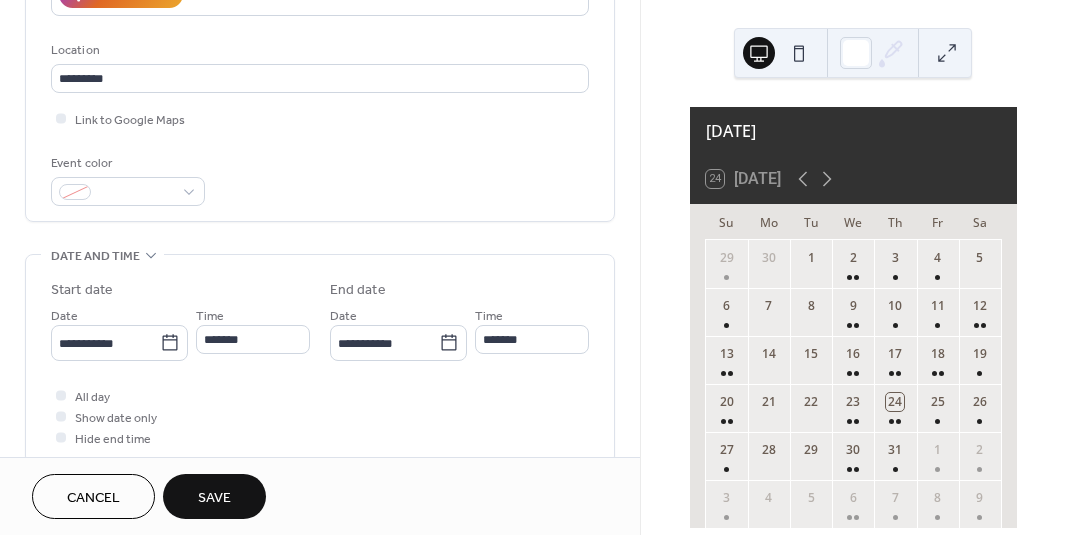 type on "*******" 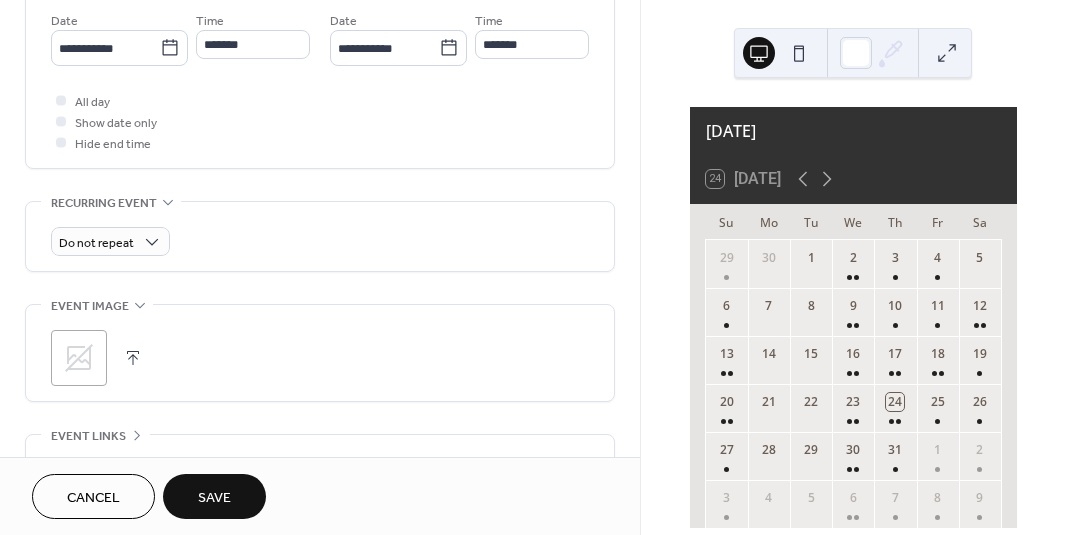 scroll, scrollTop: 743, scrollLeft: 0, axis: vertical 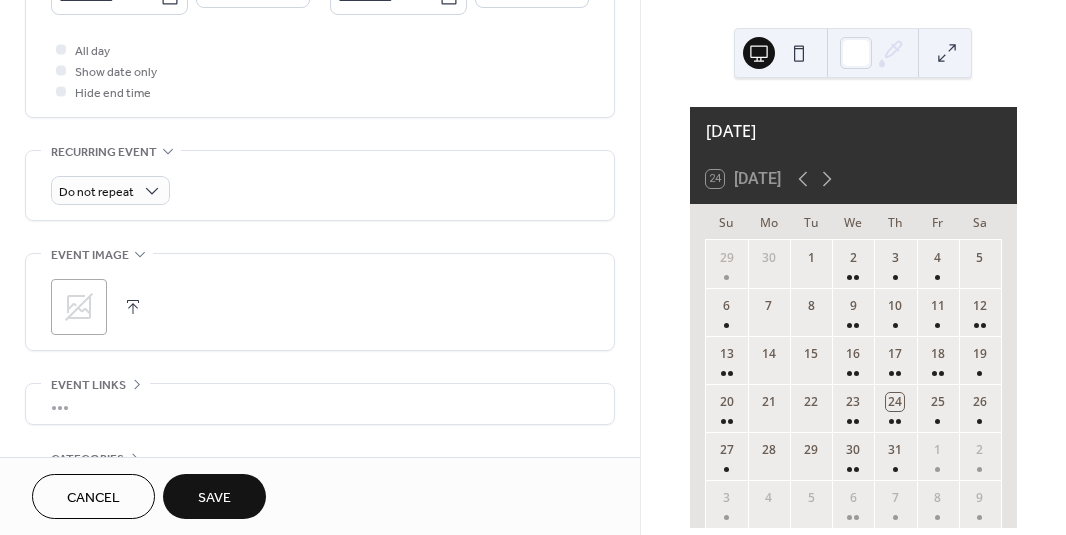 click 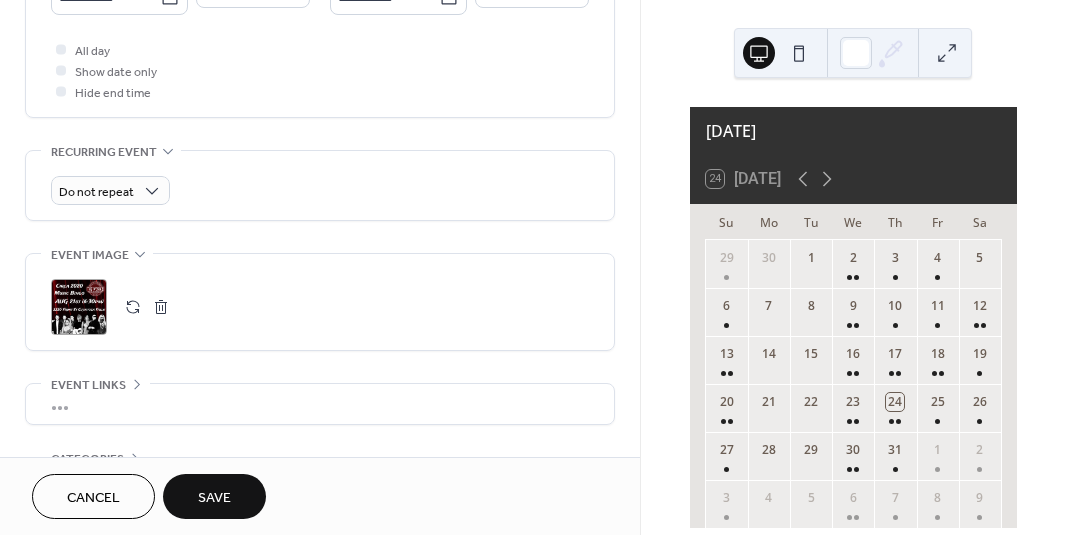 click on "Save" at bounding box center (214, 498) 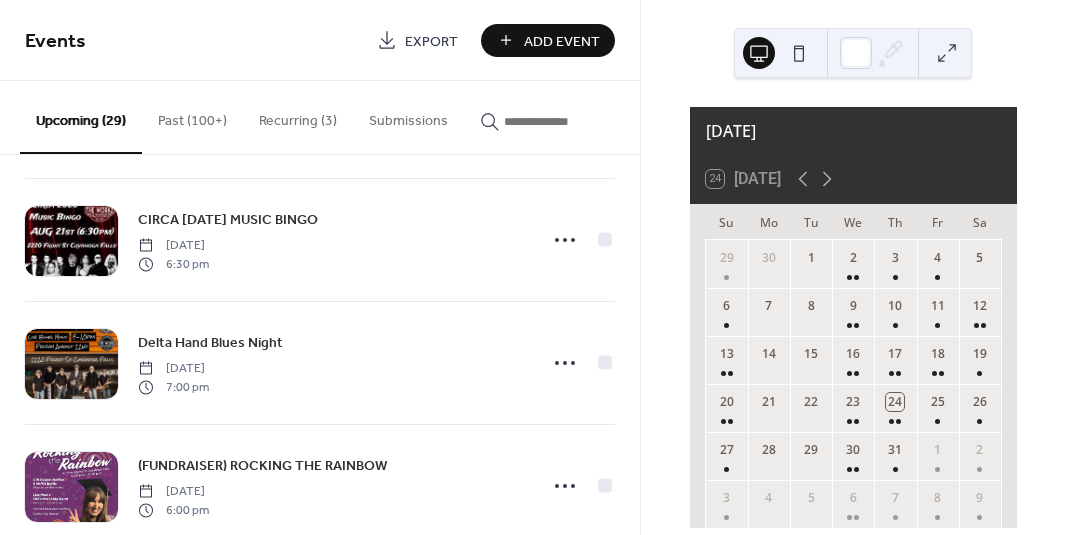 scroll, scrollTop: 1585, scrollLeft: 0, axis: vertical 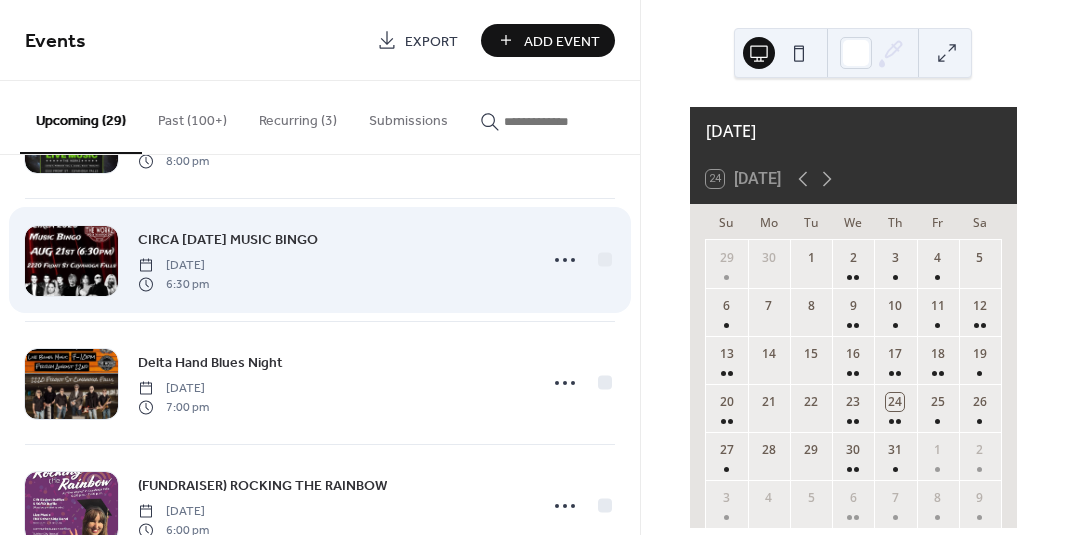 click on "CIRCA [DATE] MUSIC BINGO [DATE] 6:30 pm" at bounding box center [331, 260] 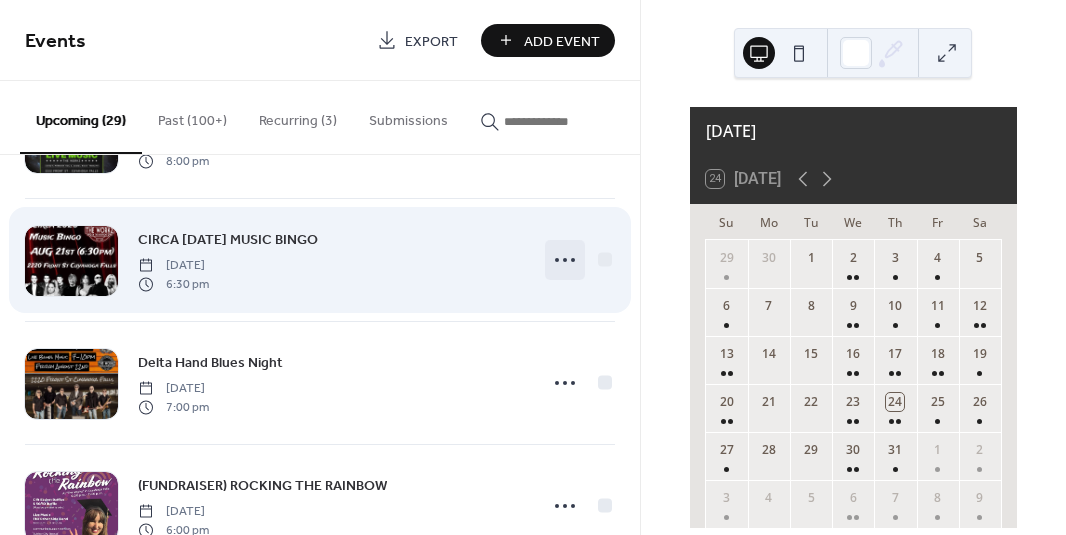 click 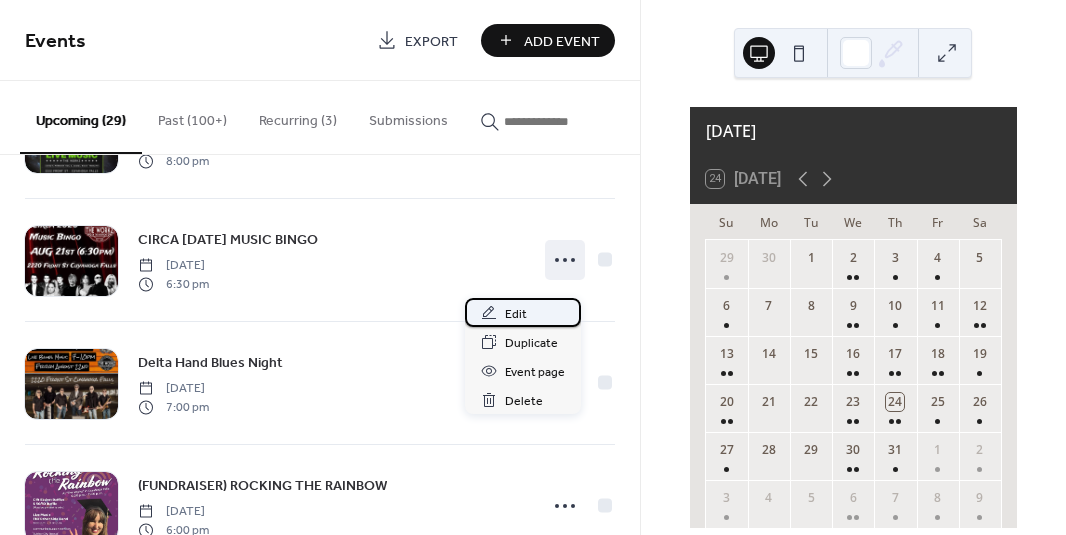 click on "Edit" at bounding box center [516, 314] 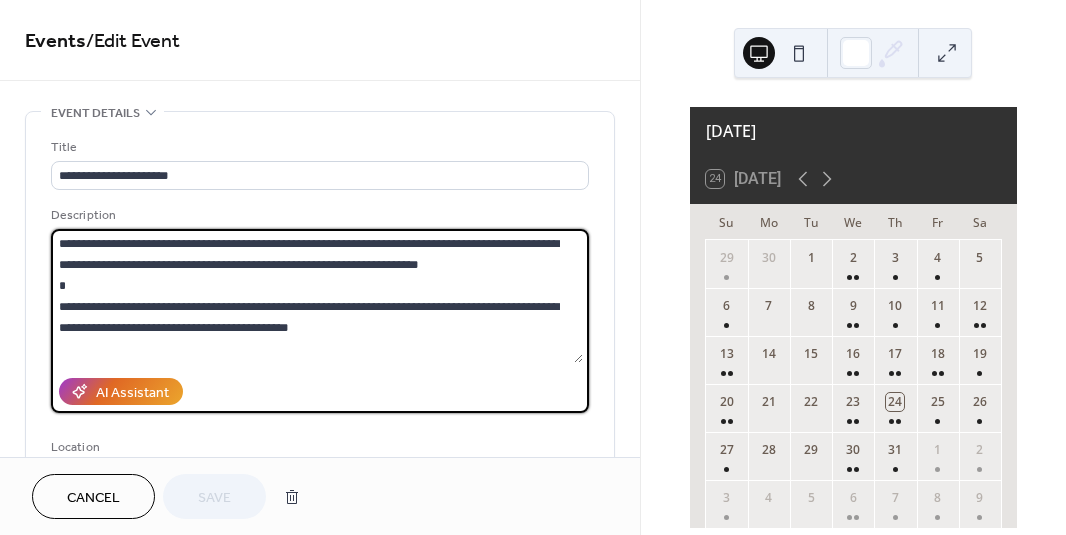 click on "**********" at bounding box center (317, 296) 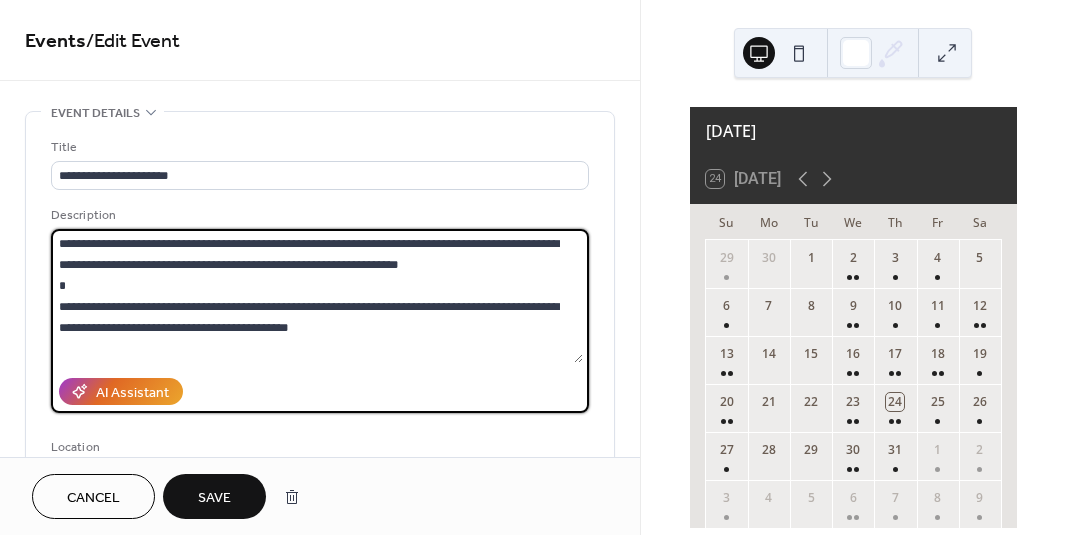 type on "**********" 